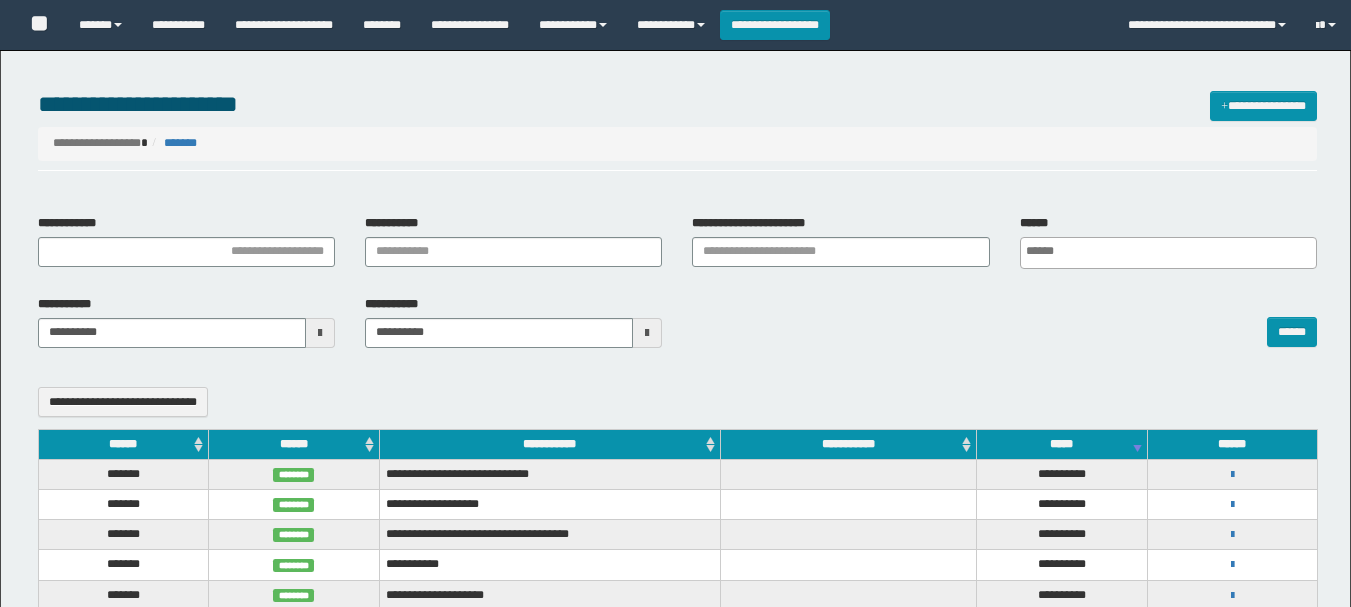 select 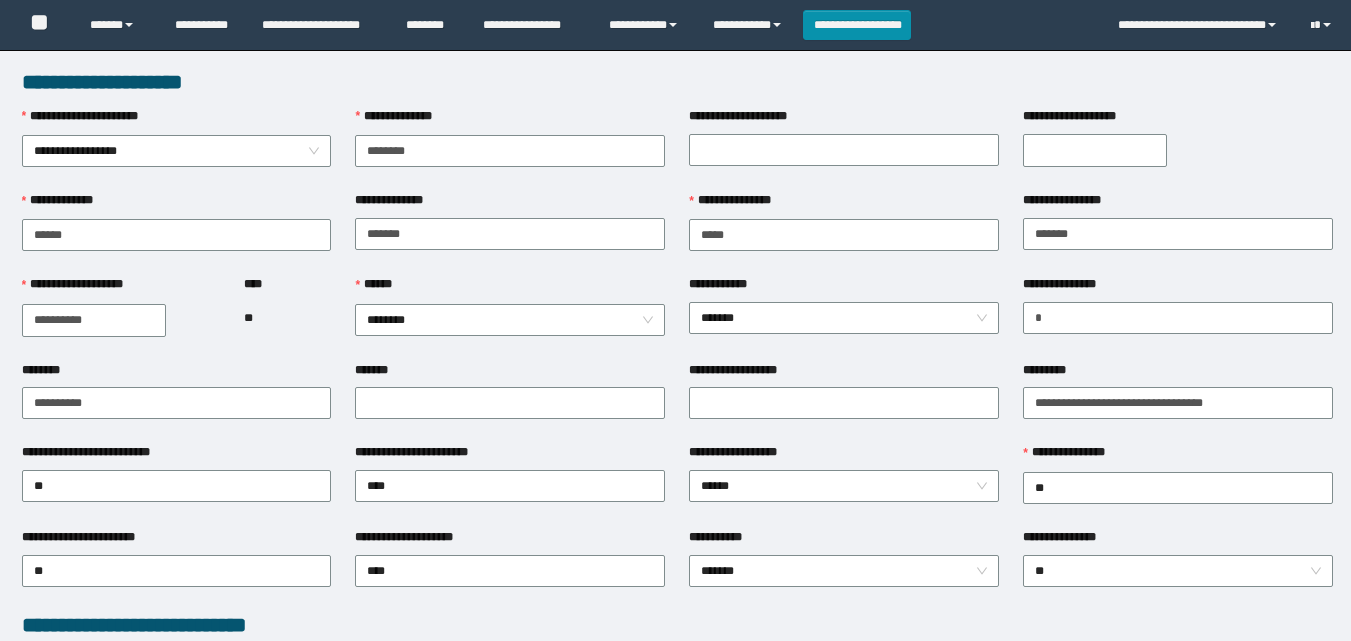 scroll, scrollTop: 0, scrollLeft: 0, axis: both 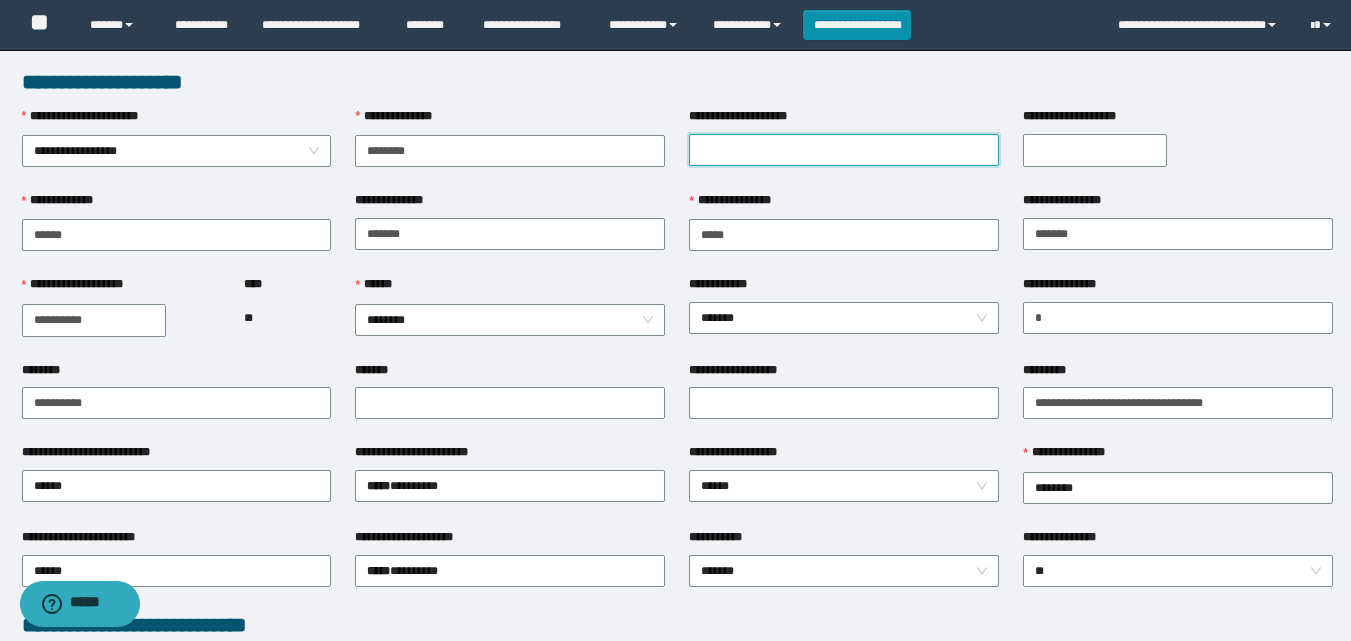 click on "**********" at bounding box center (844, 150) 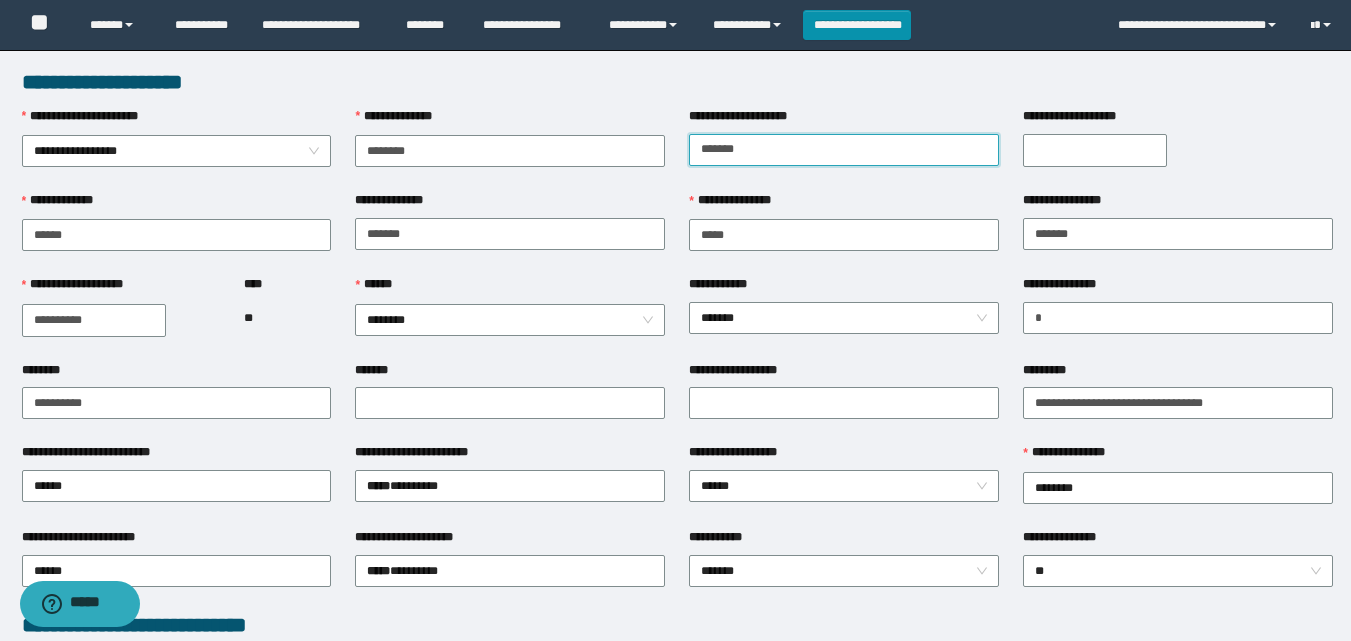 type on "******" 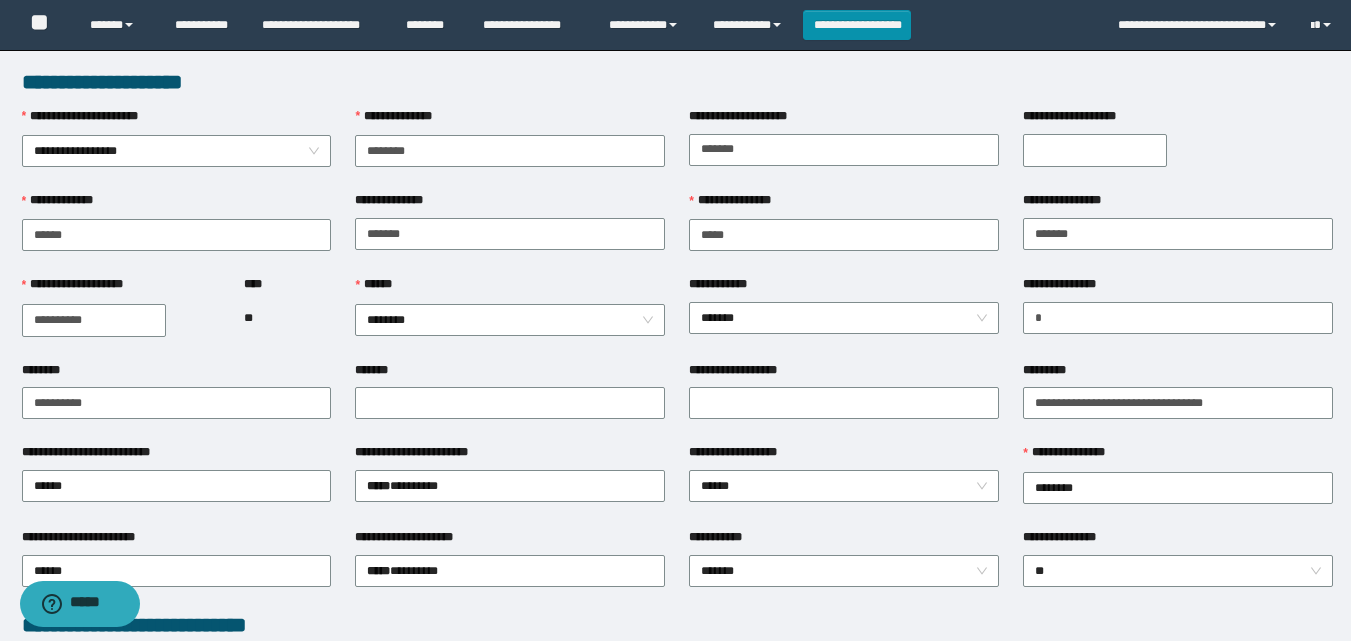 click on "**********" at bounding box center (1095, 150) 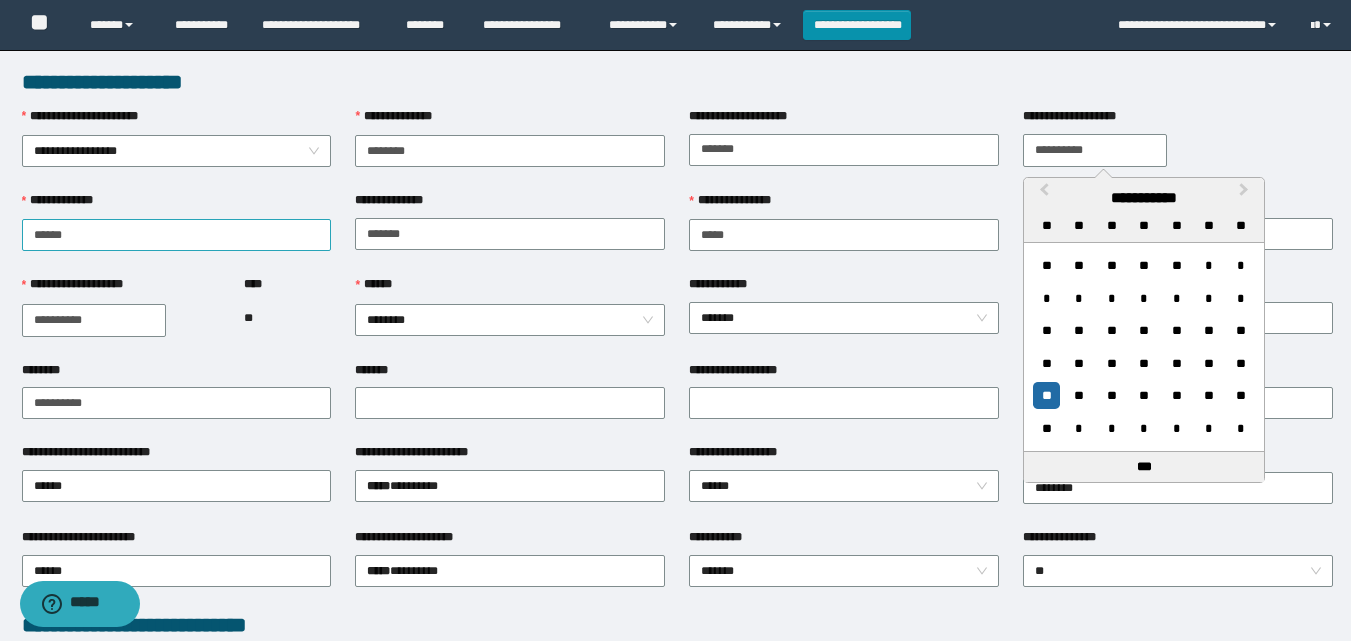 type on "**********" 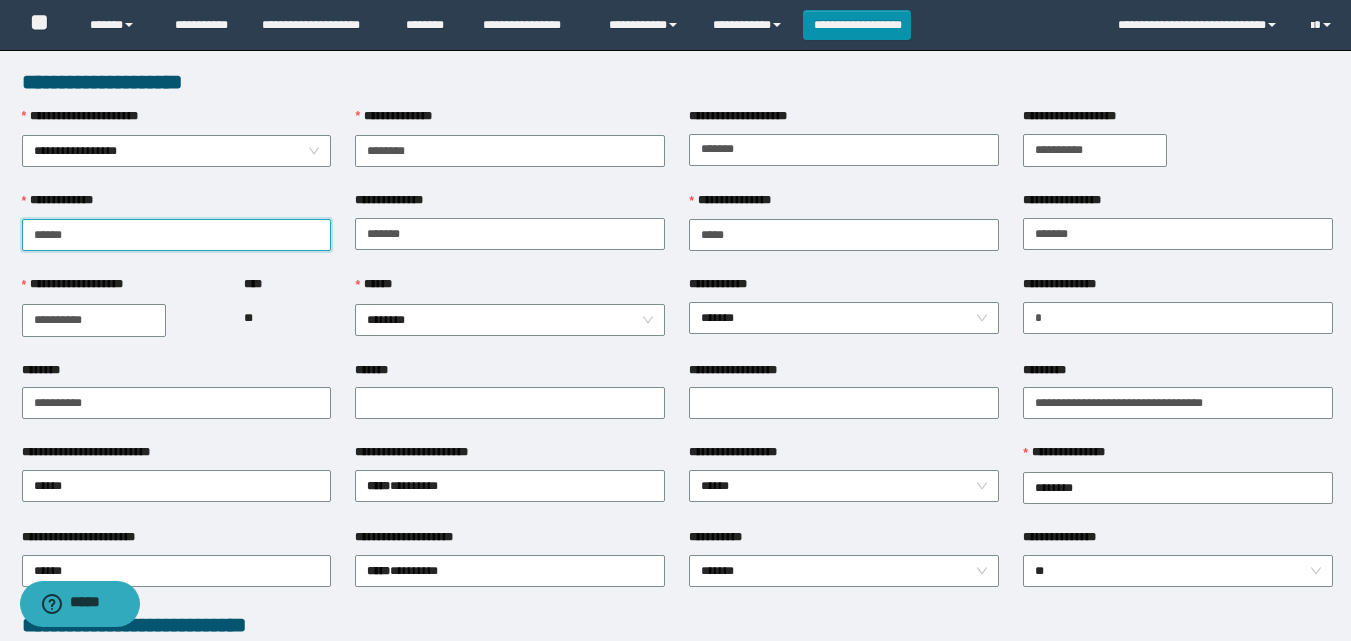 click on "******" at bounding box center [177, 235] 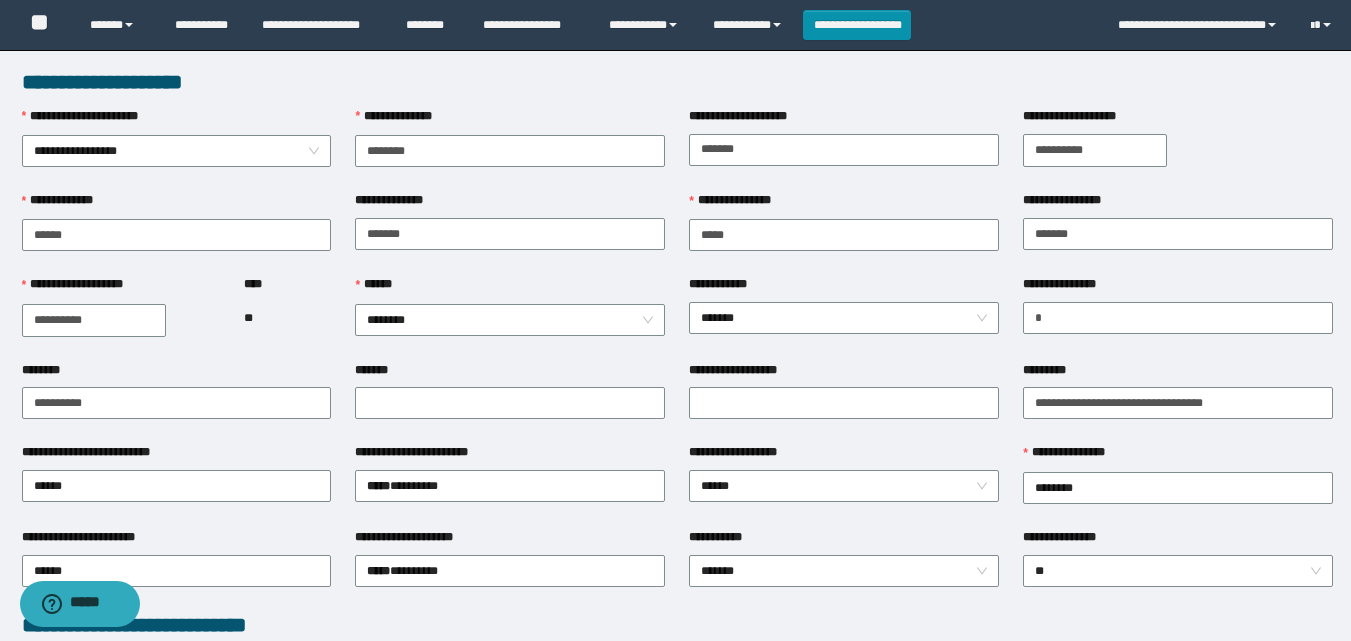 click on "**********" at bounding box center (844, 288) 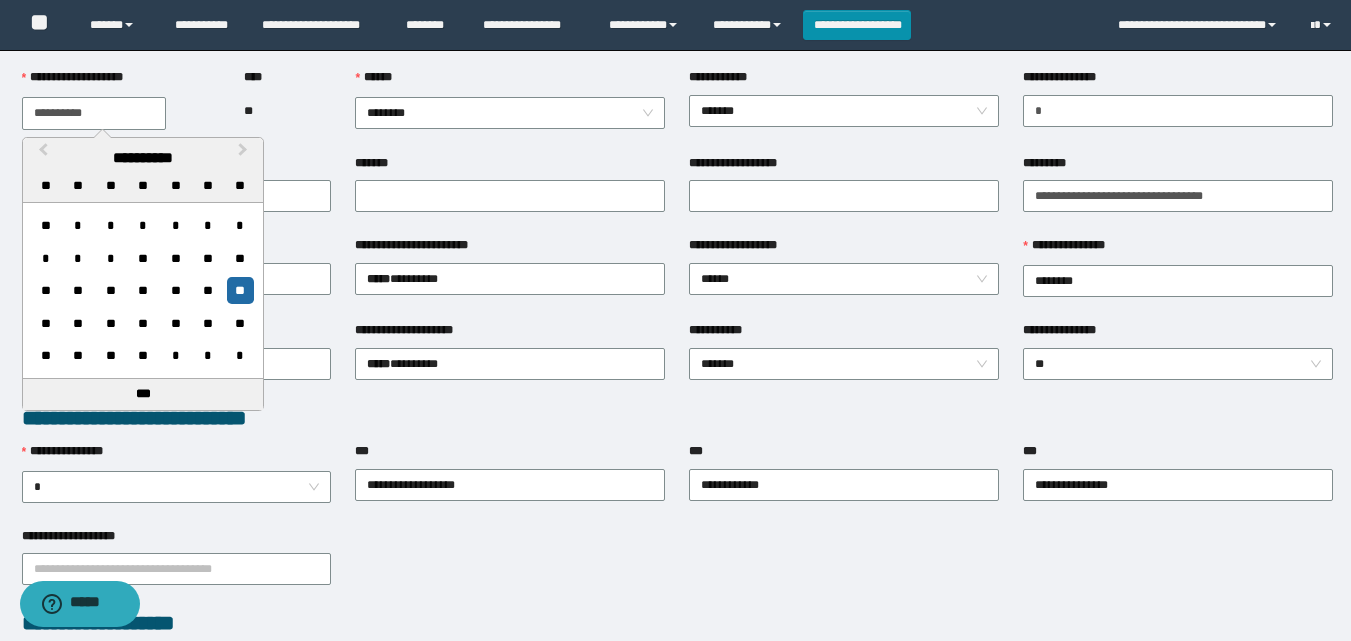 scroll, scrollTop: 200, scrollLeft: 0, axis: vertical 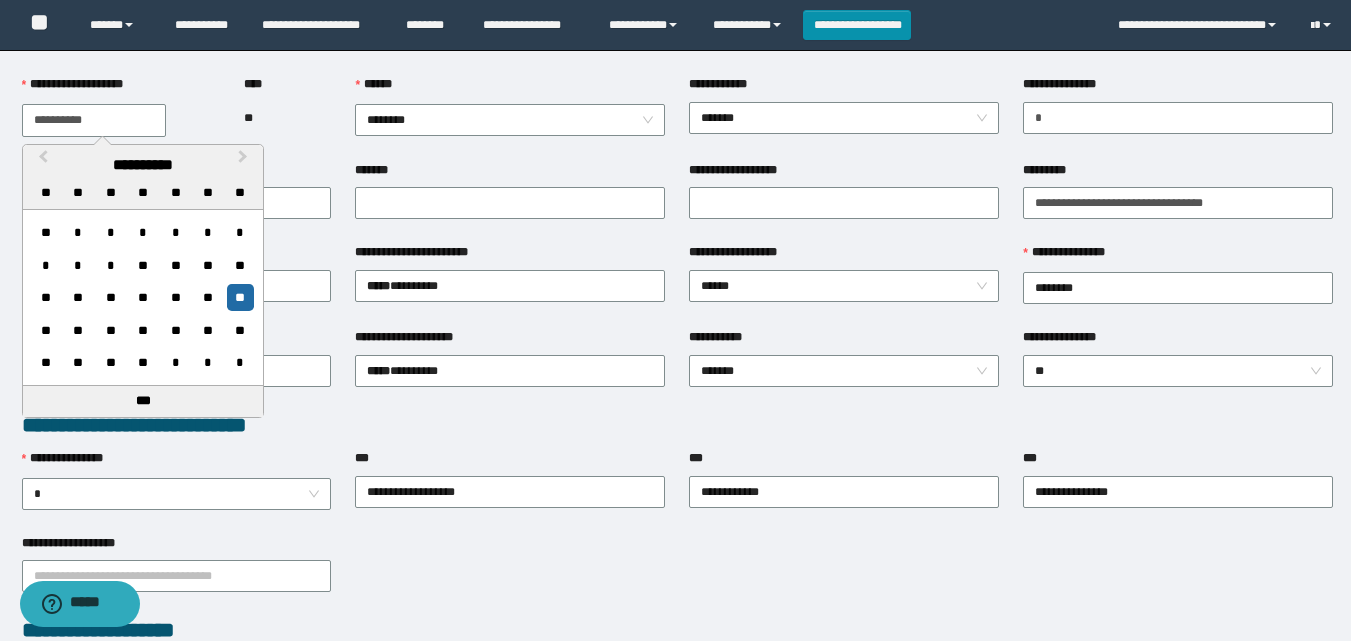 click on "****** ********" at bounding box center [510, 117] 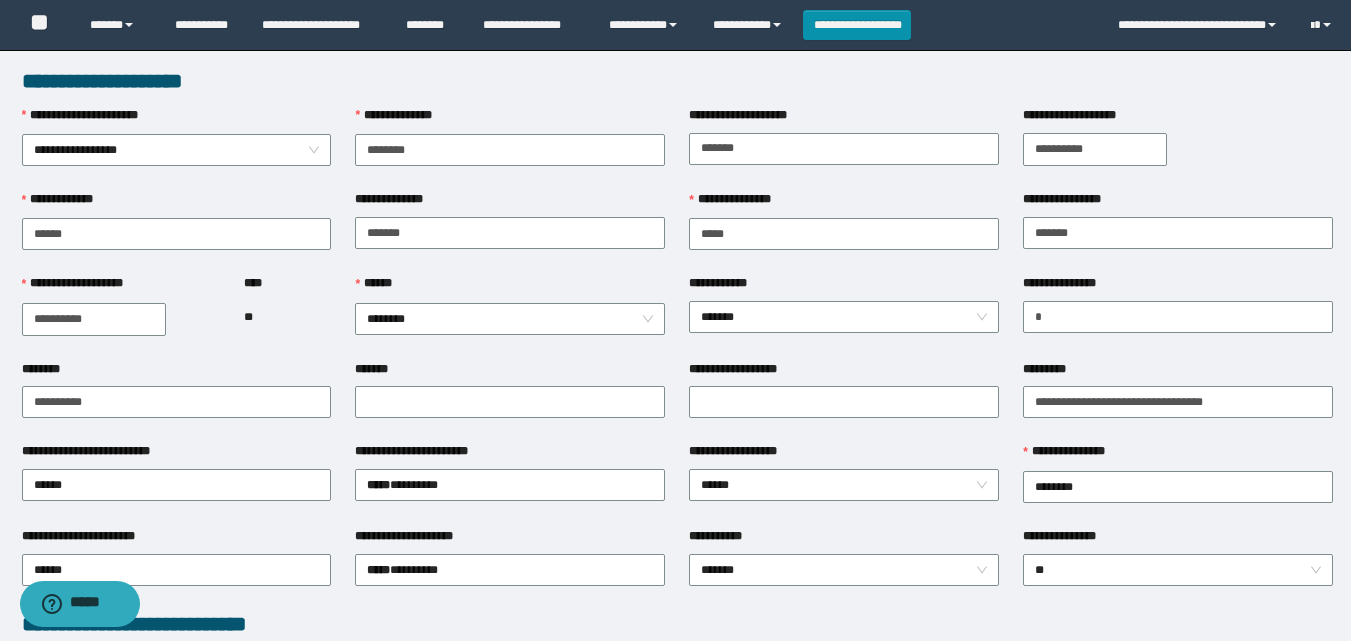 scroll, scrollTop: 0, scrollLeft: 0, axis: both 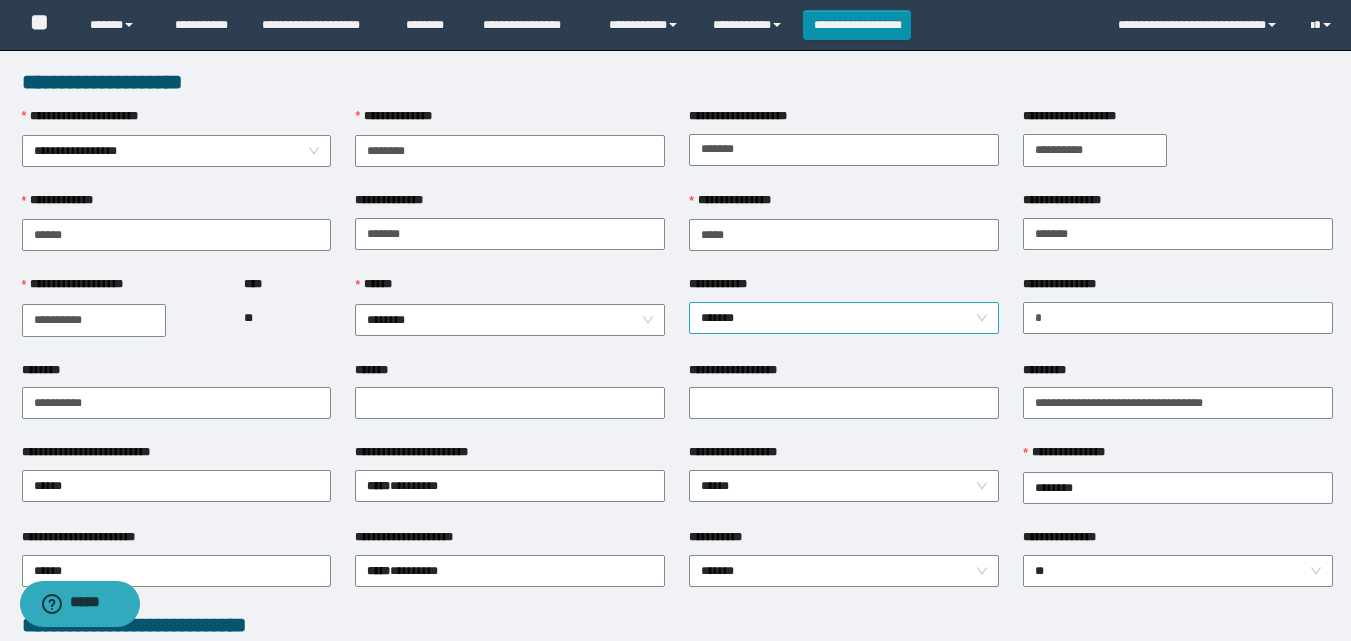 click on "*******" at bounding box center (844, 318) 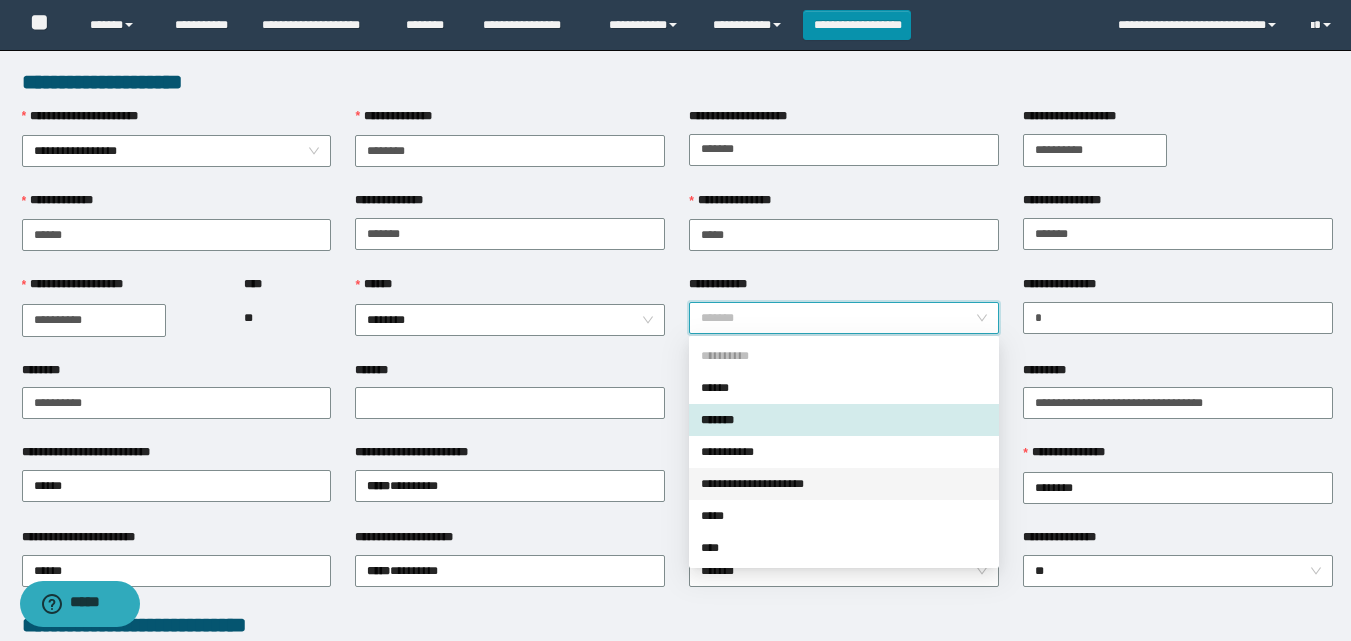click on "**********" at bounding box center [844, 484] 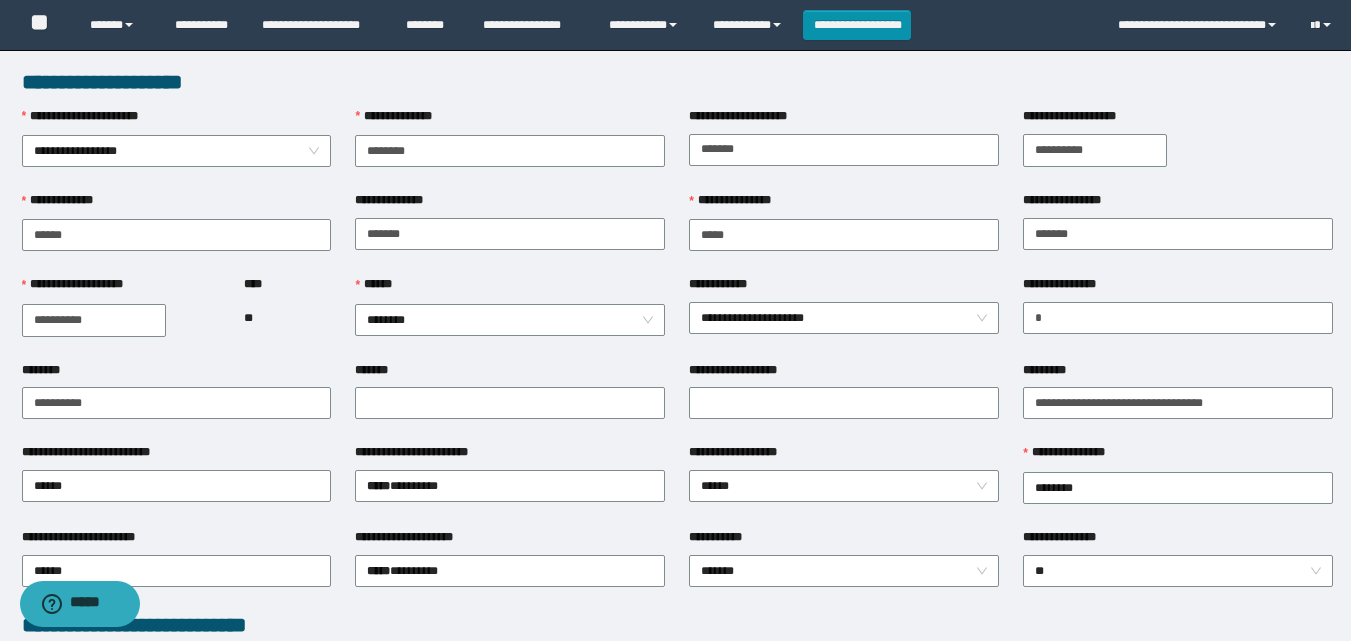 click on "********" at bounding box center (177, 374) 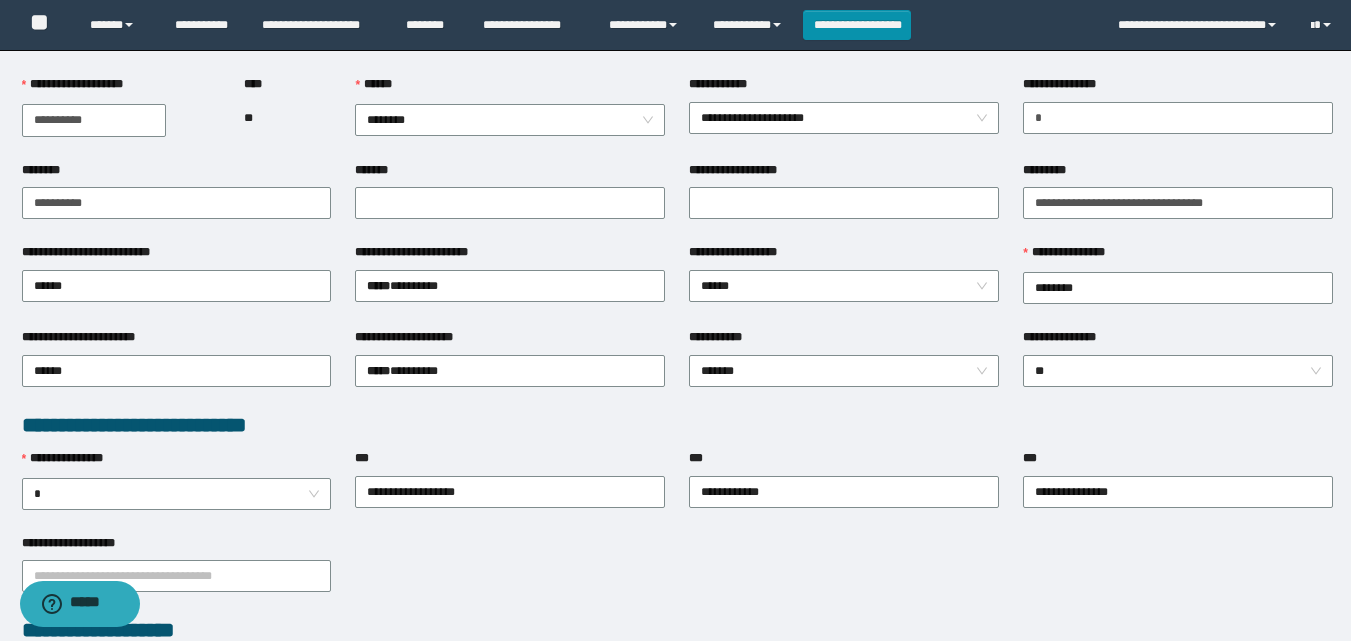 scroll, scrollTop: 300, scrollLeft: 0, axis: vertical 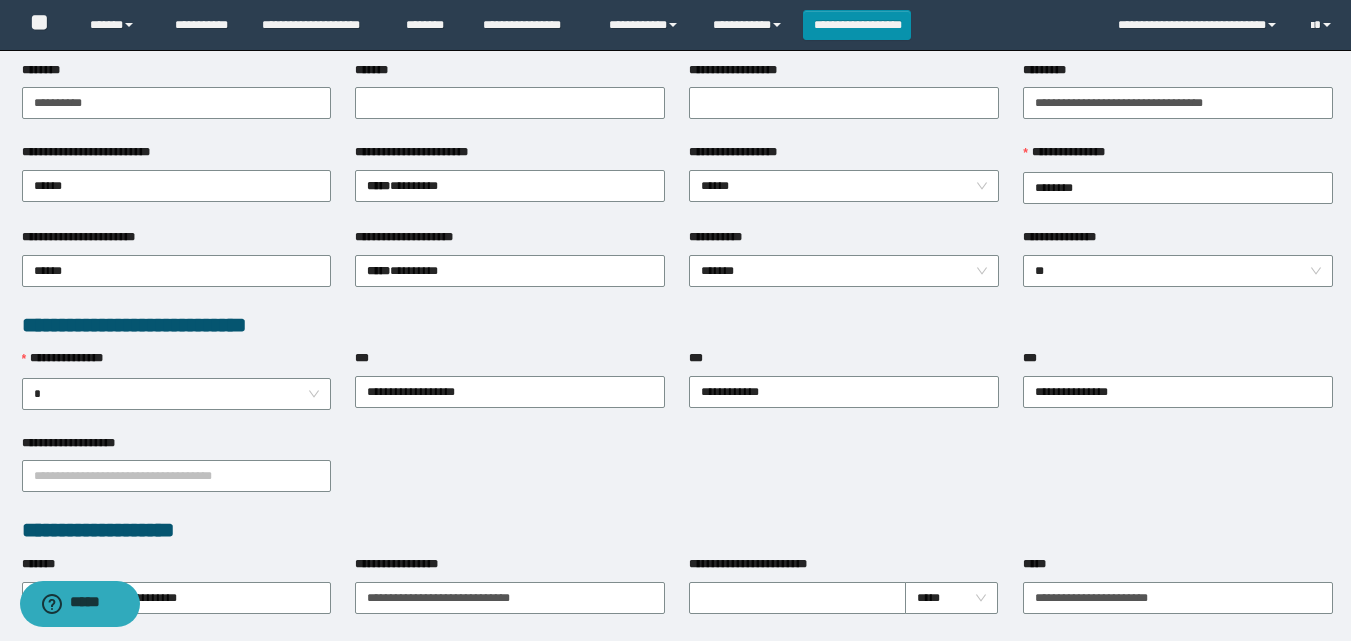 click on "**********" at bounding box center [677, 475] 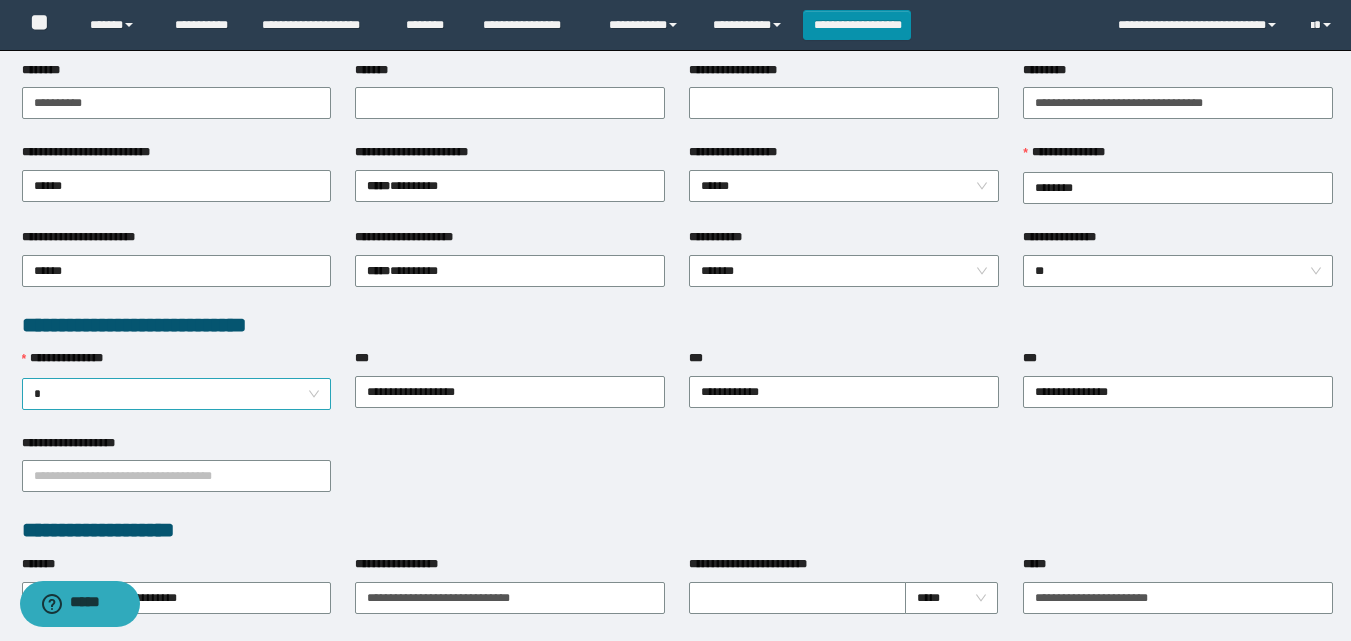 click on "*" at bounding box center [177, 394] 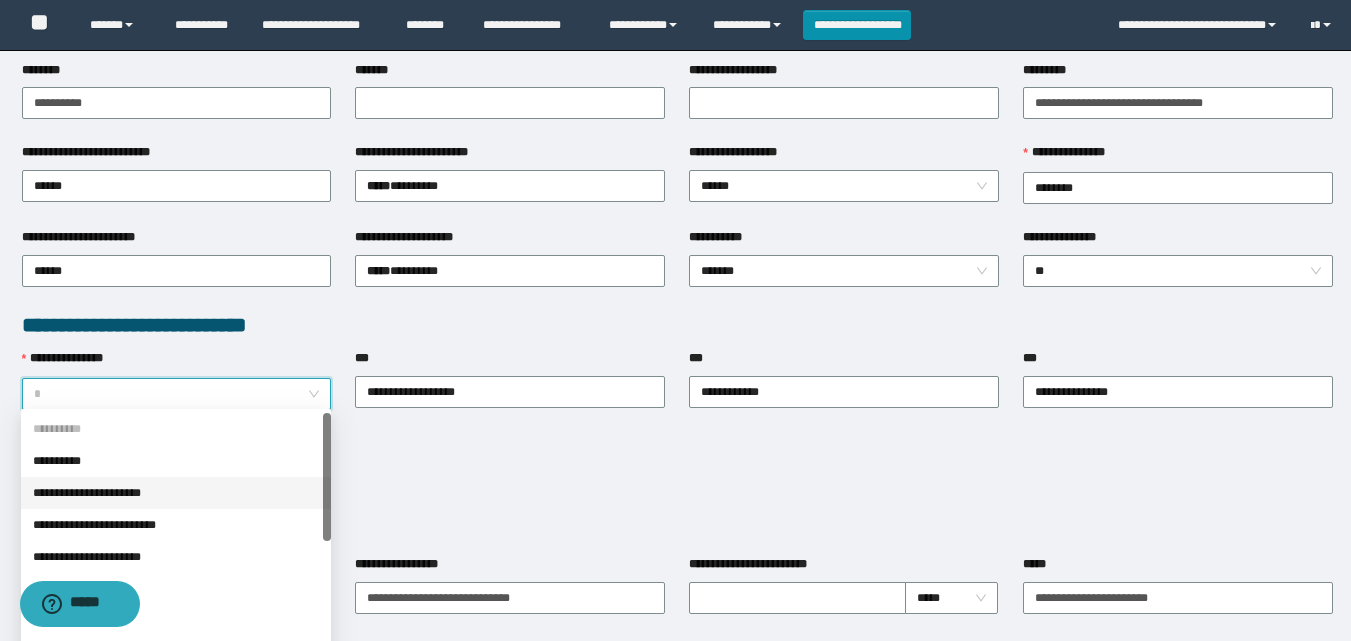 click on "**********" at bounding box center [176, 493] 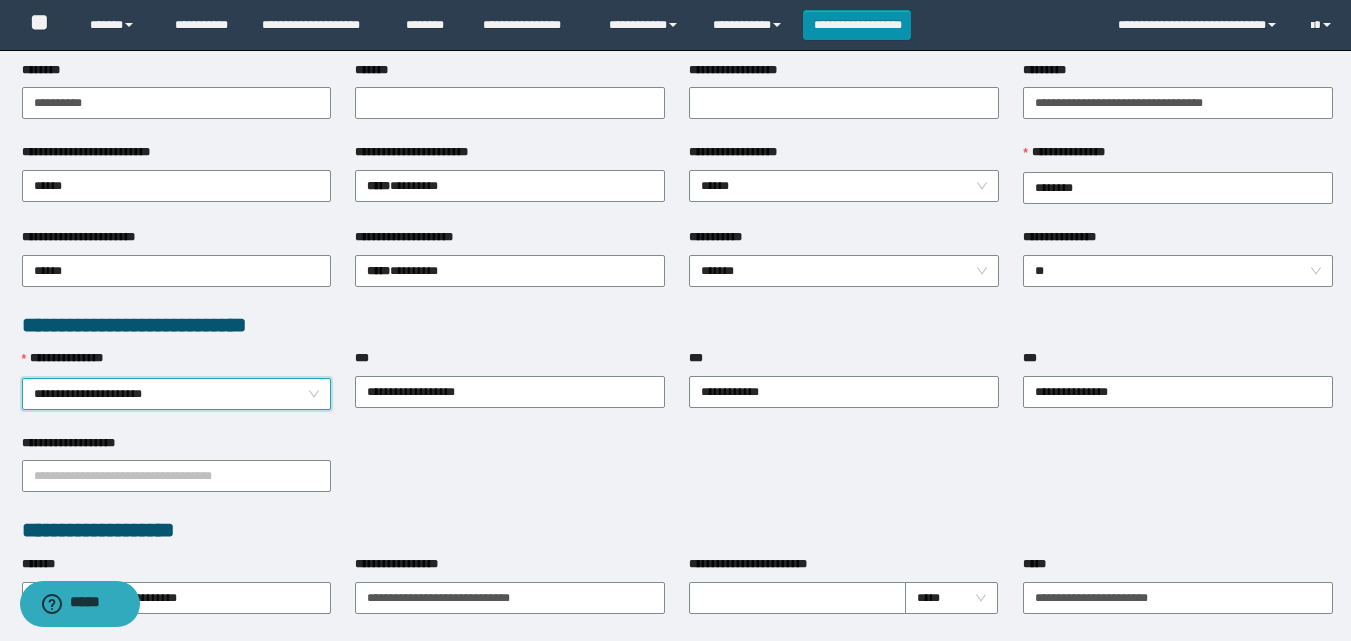 click on "**********" at bounding box center (677, 475) 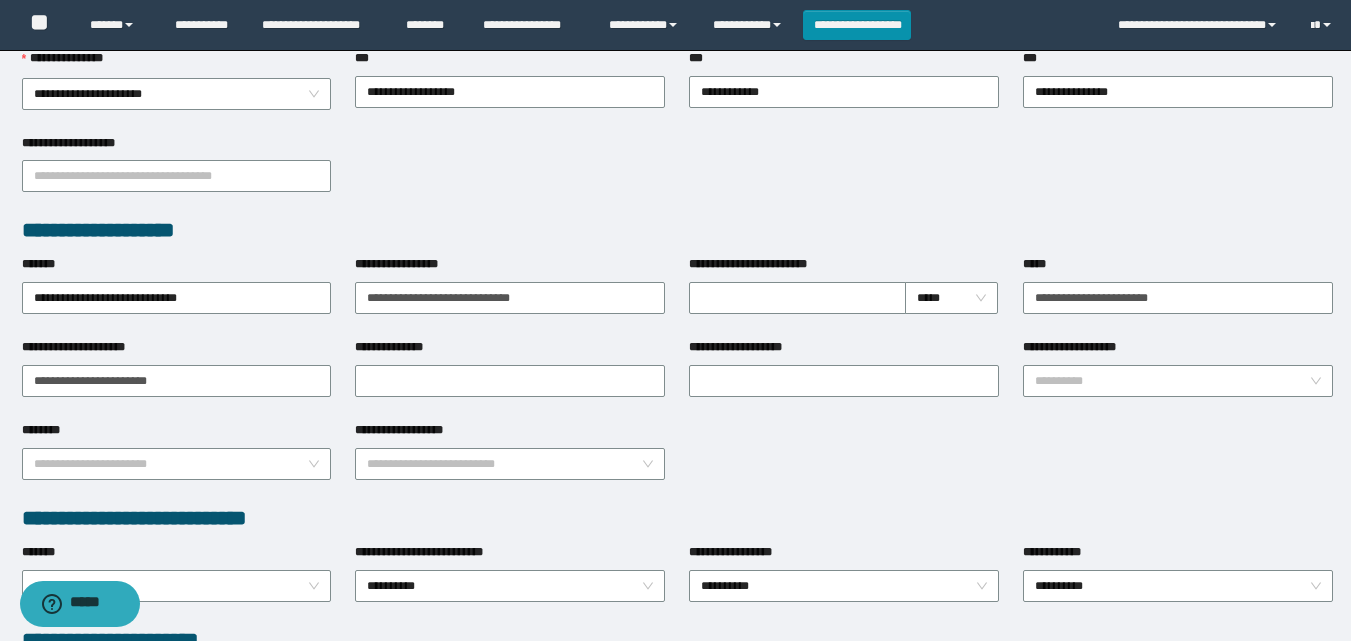 click on "**********" at bounding box center (677, 462) 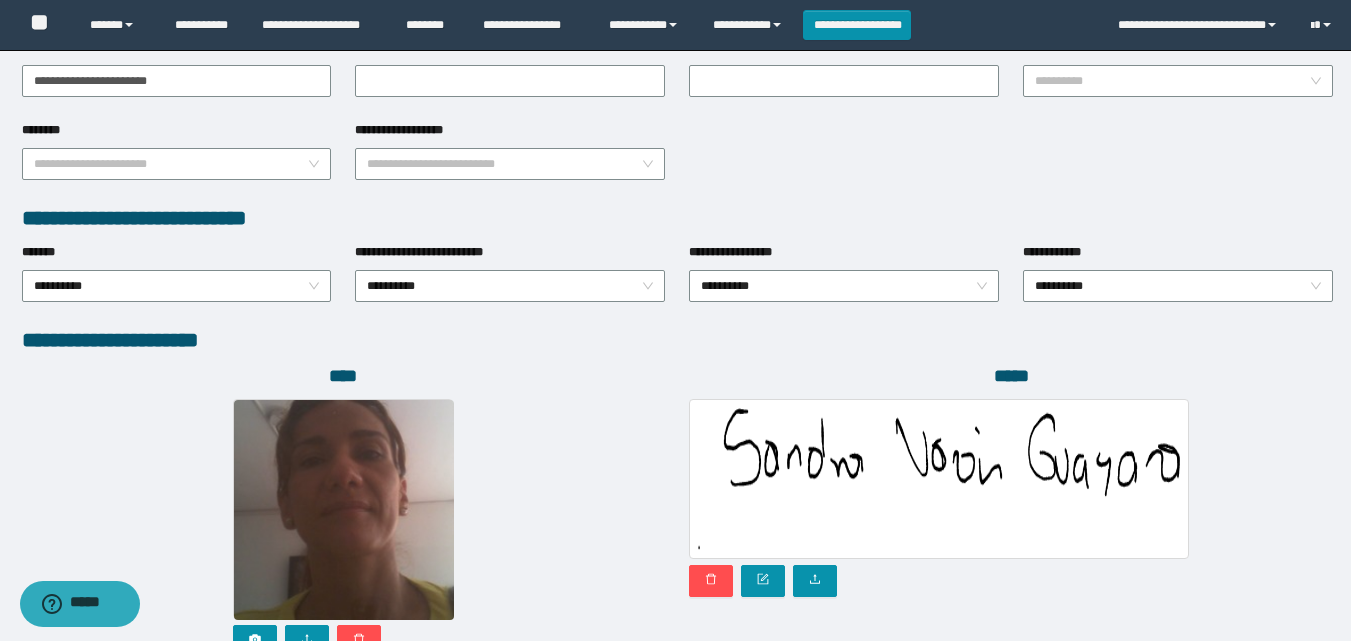 scroll, scrollTop: 1064, scrollLeft: 0, axis: vertical 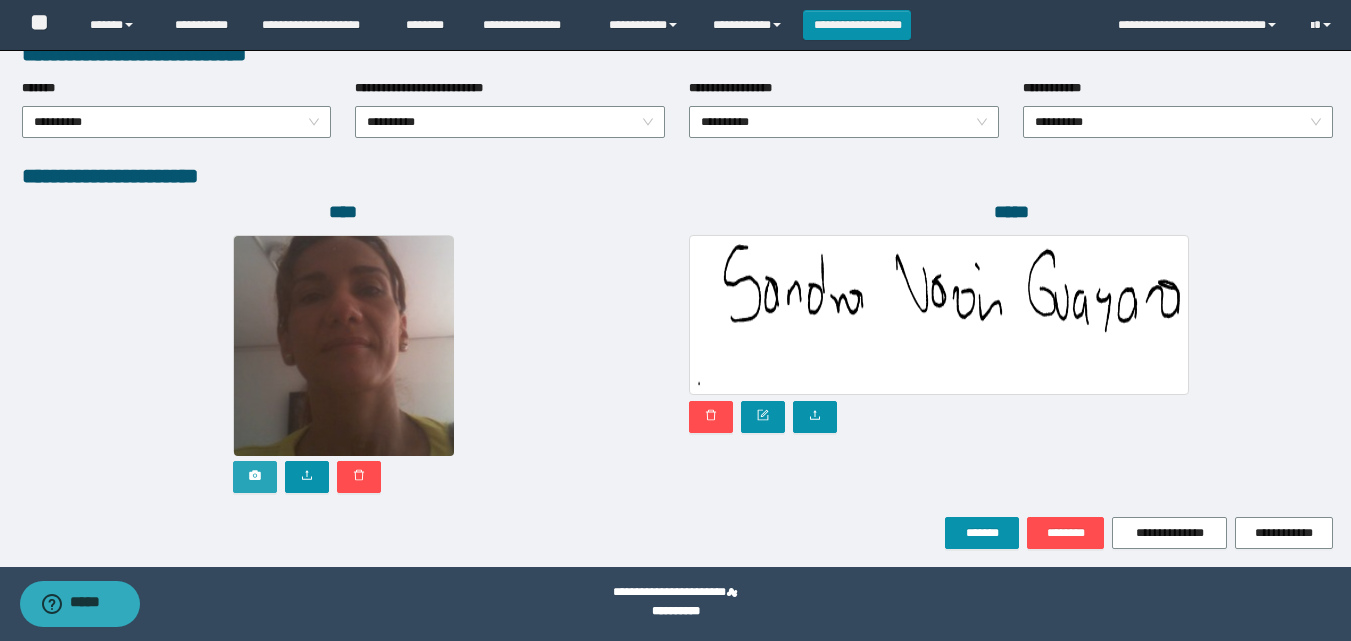 click at bounding box center (255, 477) 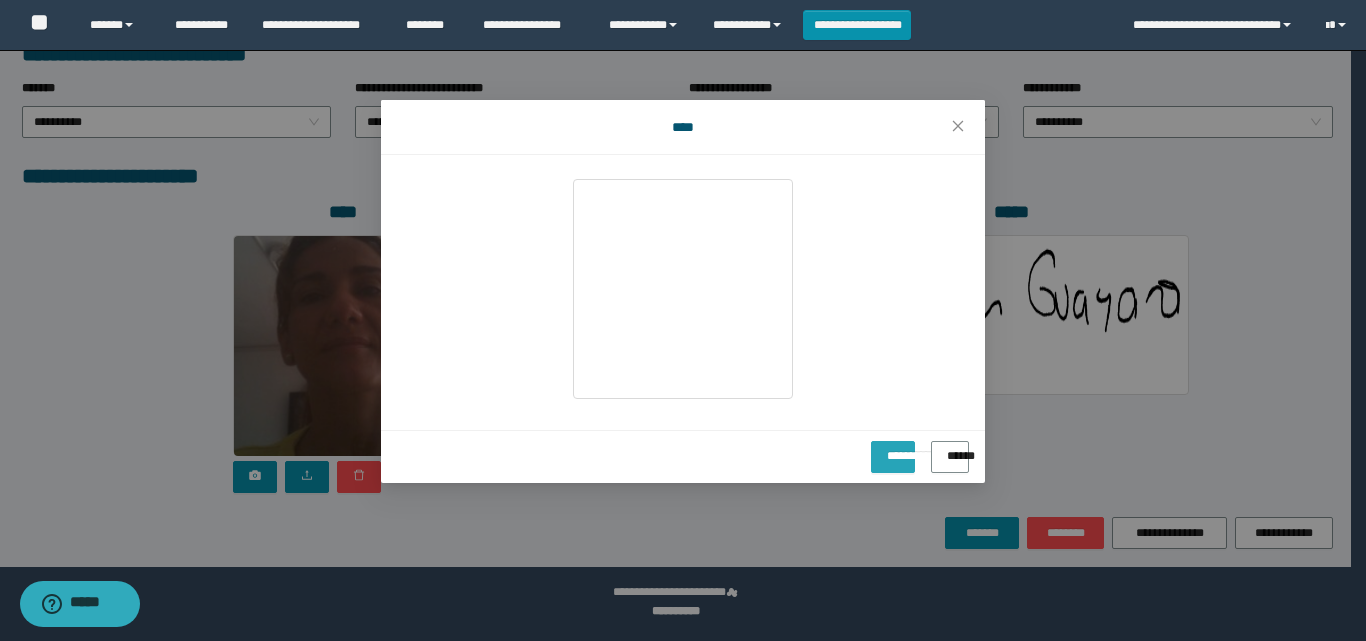 click on "**********" at bounding box center [893, 449] 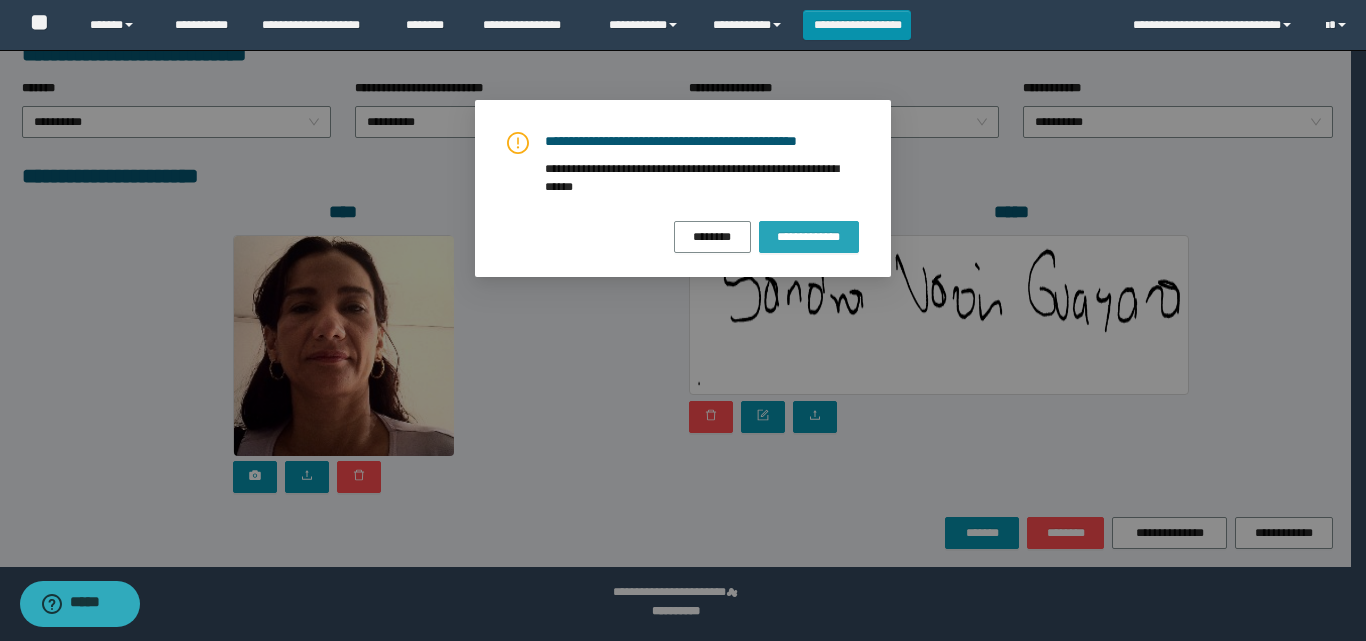 click on "**********" at bounding box center [809, 237] 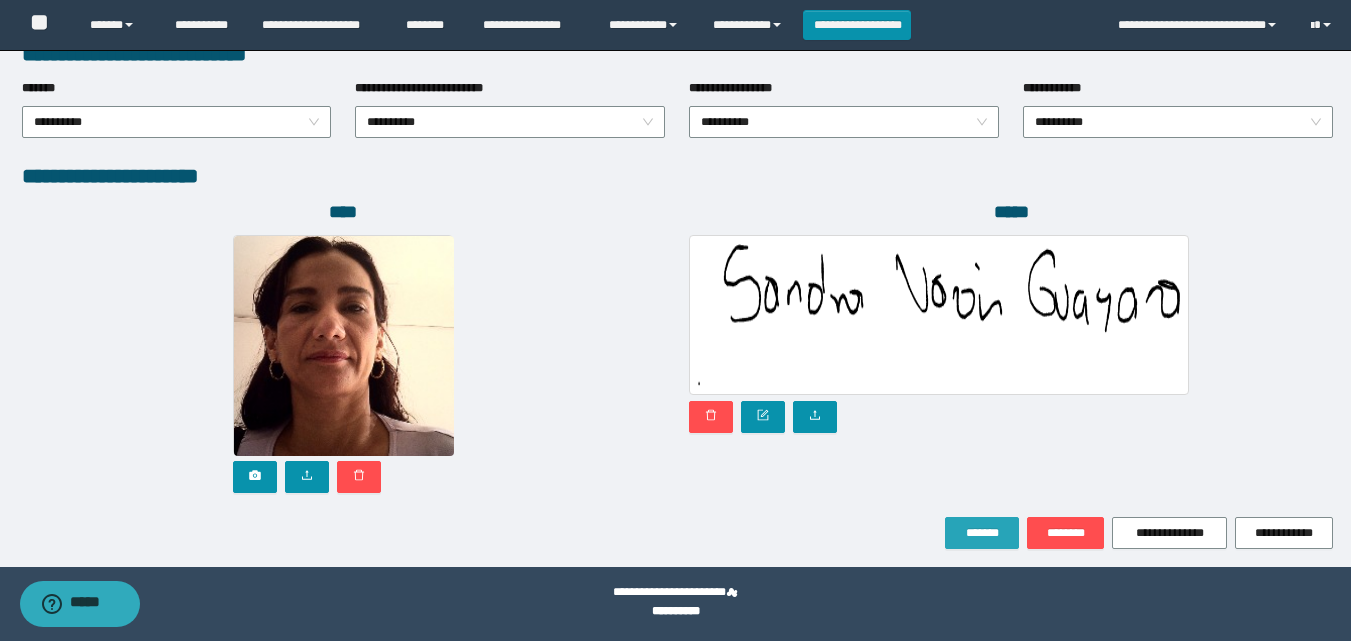 click on "*******" at bounding box center [982, 533] 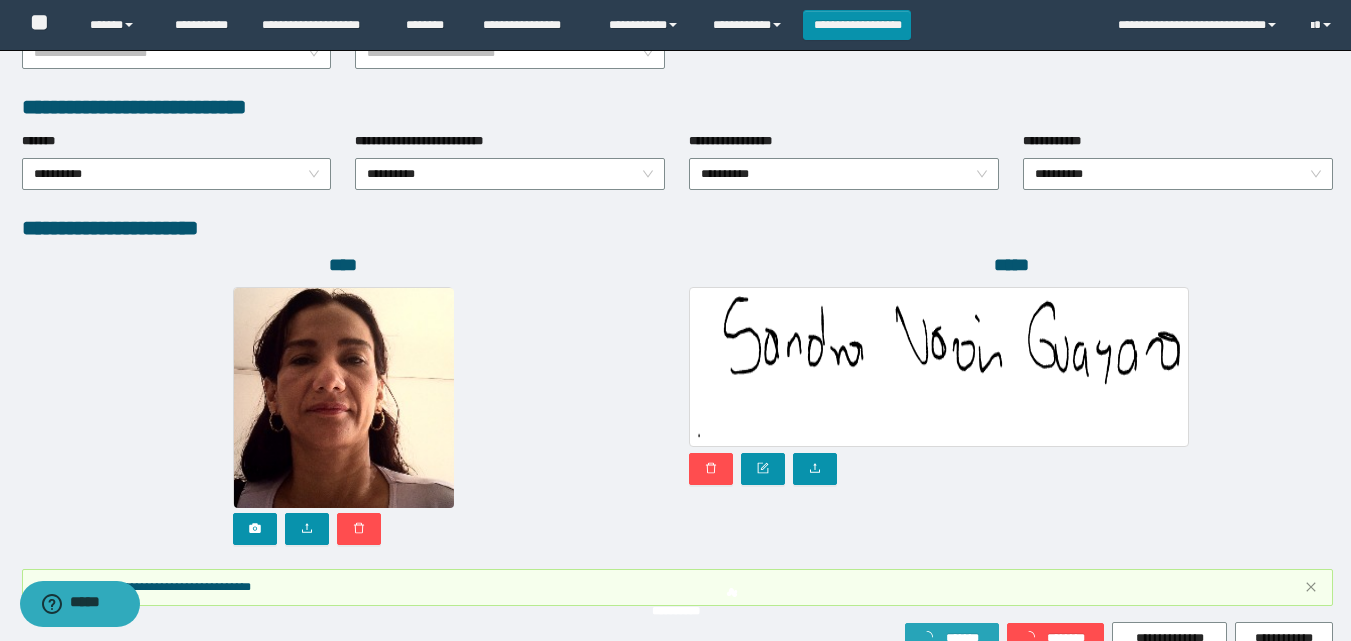 scroll, scrollTop: 1117, scrollLeft: 0, axis: vertical 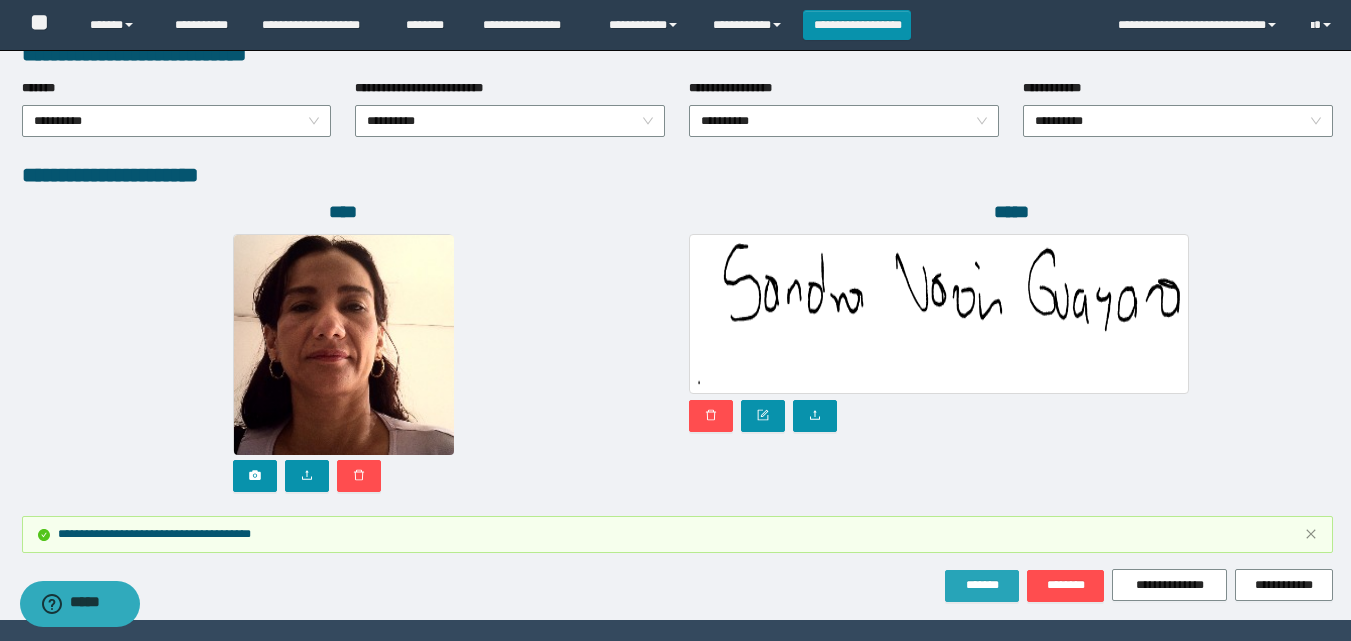 click on "*******" at bounding box center [982, 585] 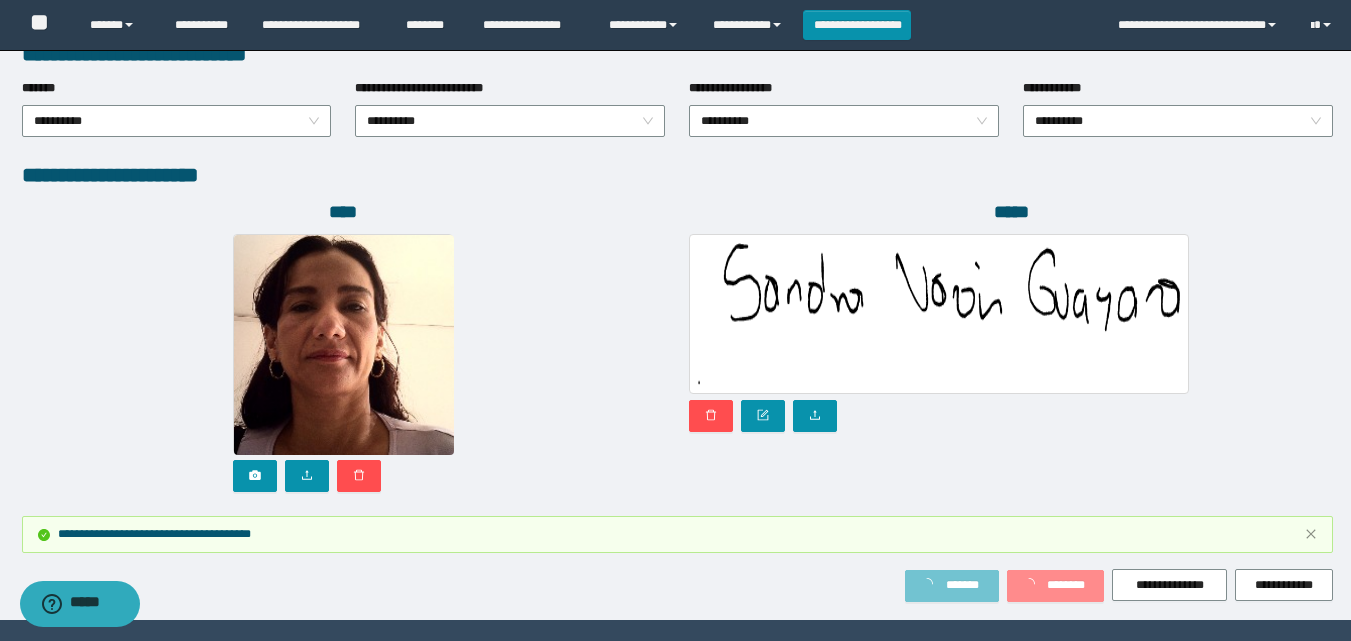 click on "*******" at bounding box center [962, 585] 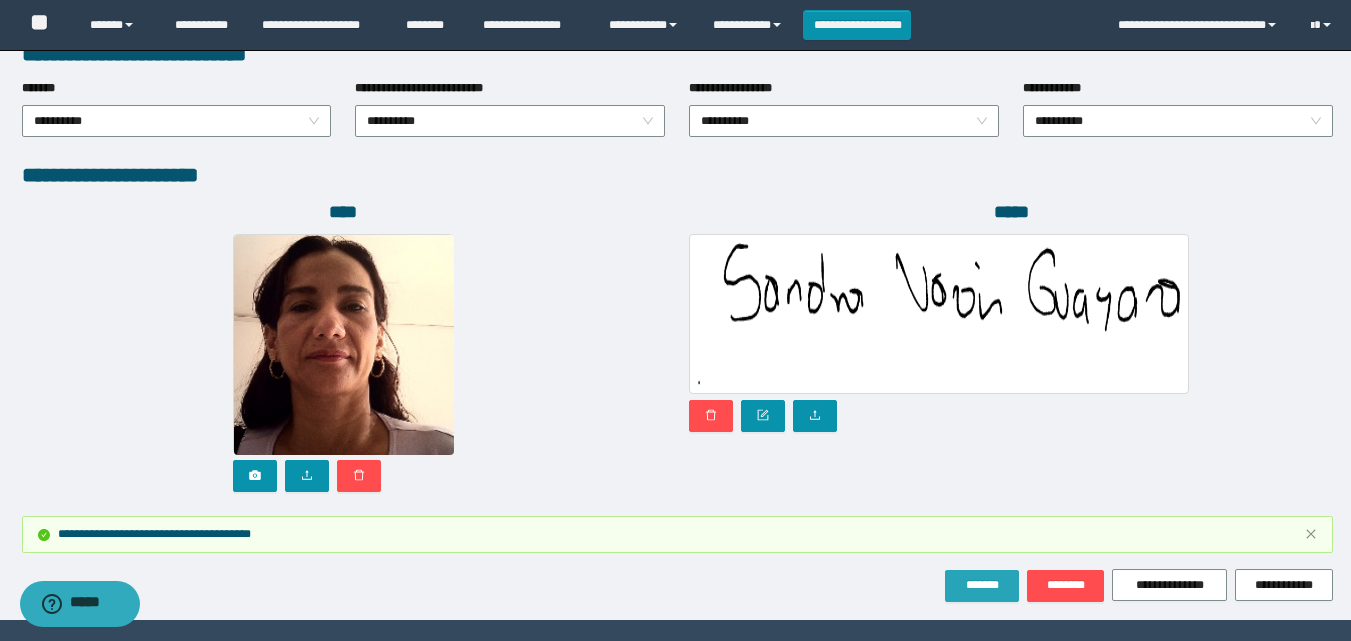 click on "*******" at bounding box center [982, 585] 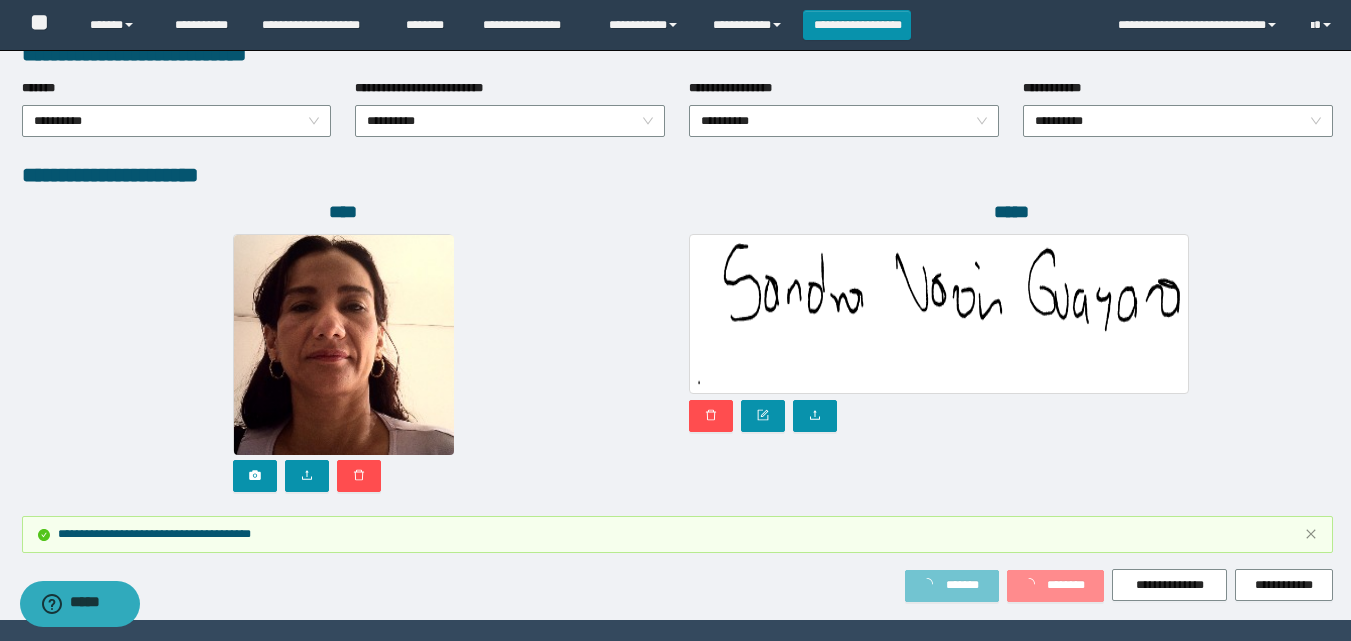 click on "*******" at bounding box center [962, 585] 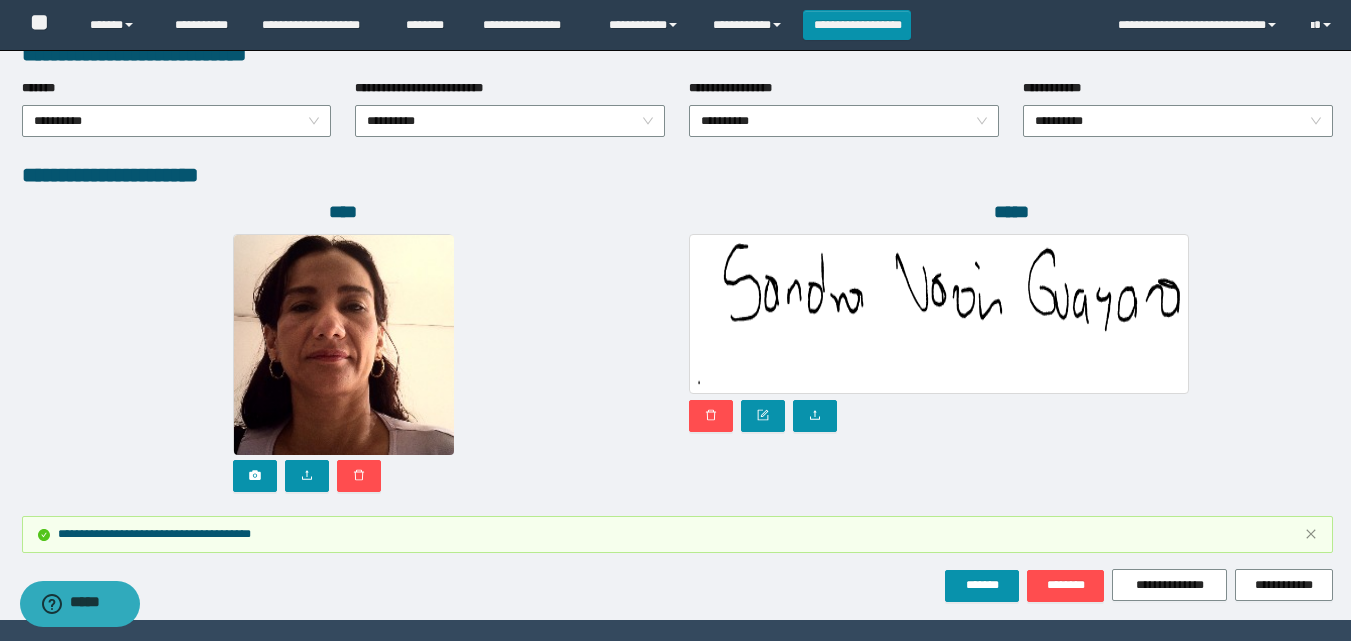 click on "**********" at bounding box center (675, -224) 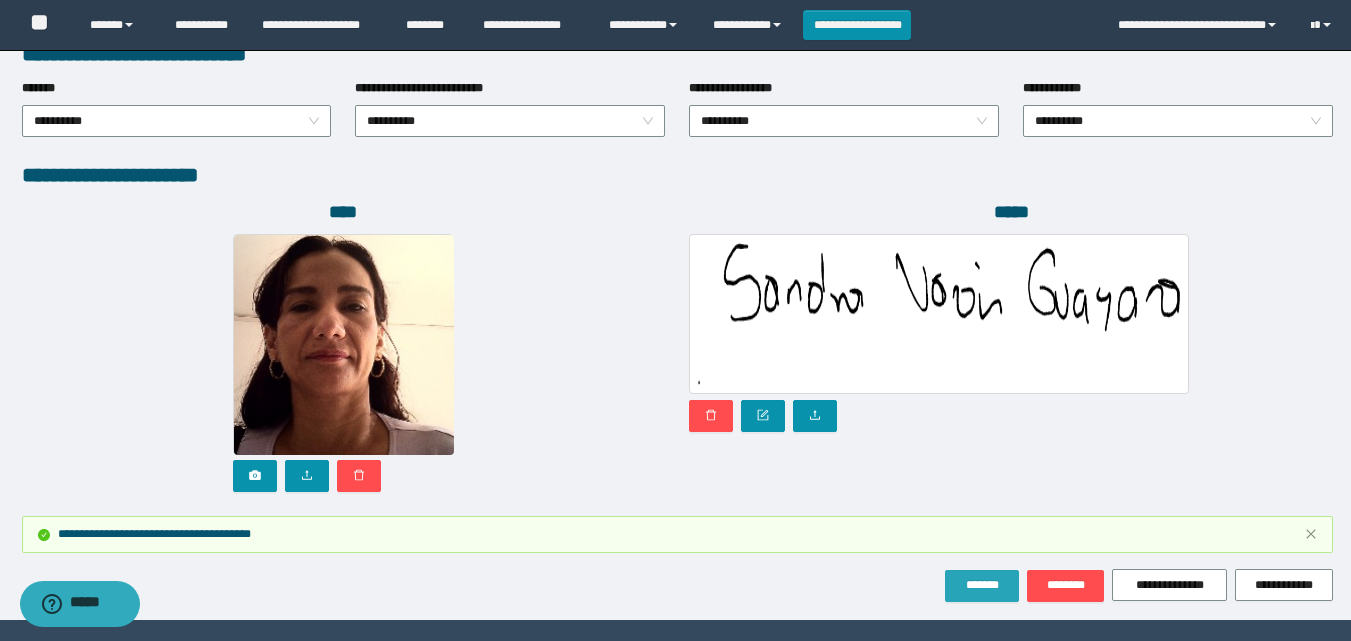 click on "*******" at bounding box center (982, 585) 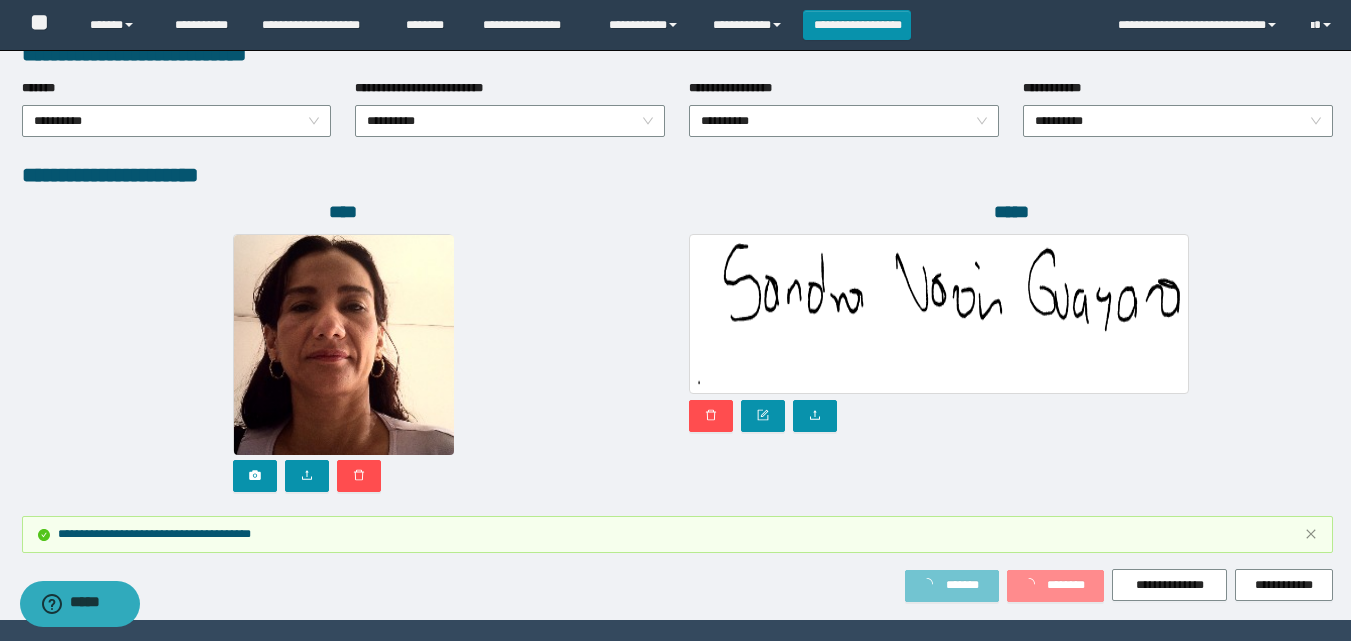 click on "*******" at bounding box center (962, 585) 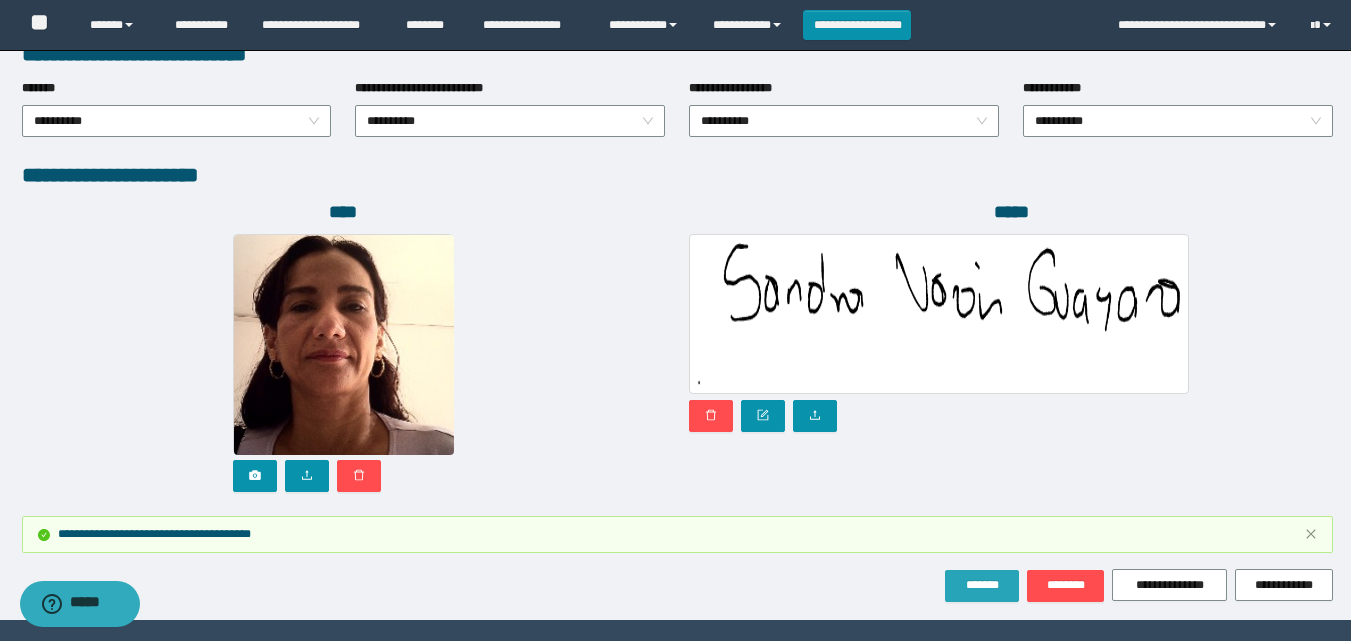 click on "*******" at bounding box center (982, 586) 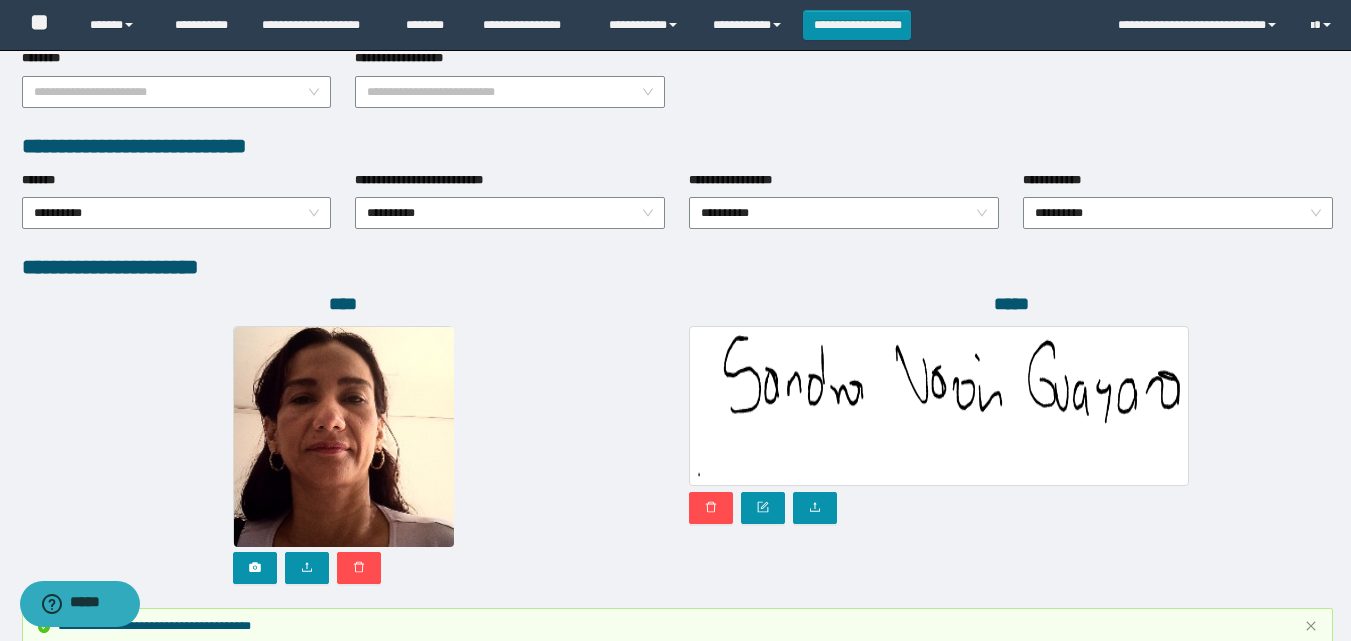scroll, scrollTop: 1169, scrollLeft: 0, axis: vertical 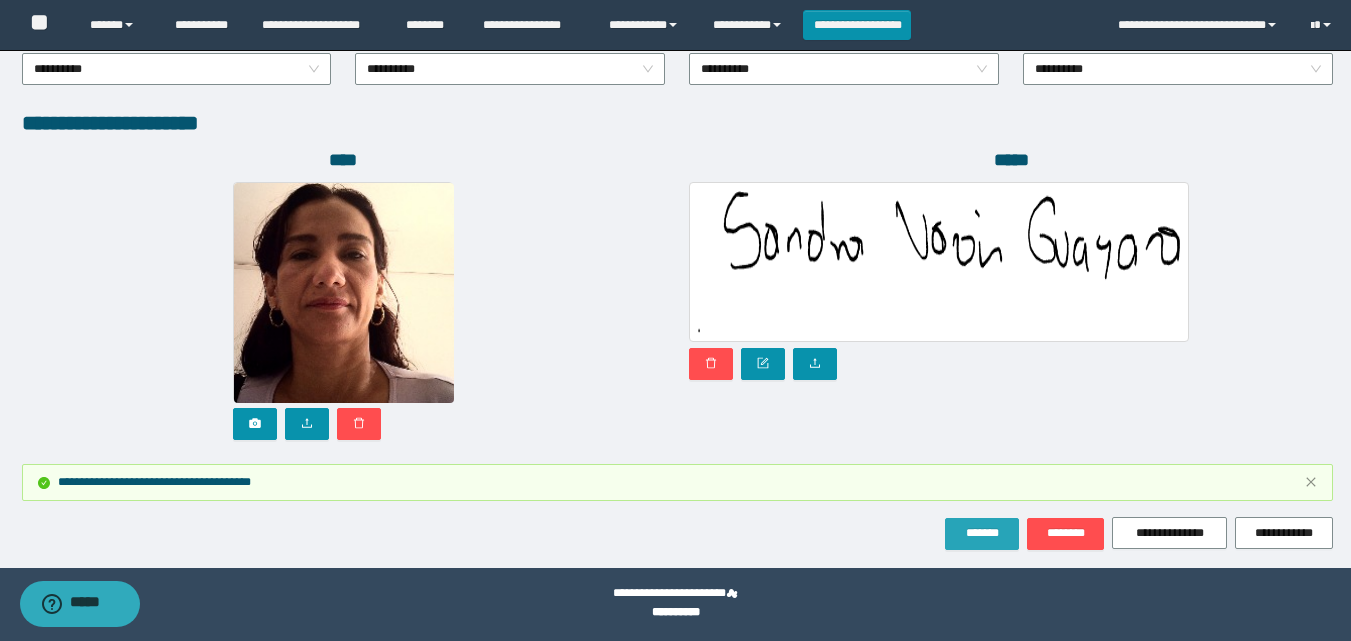 click on "*******" at bounding box center [982, 534] 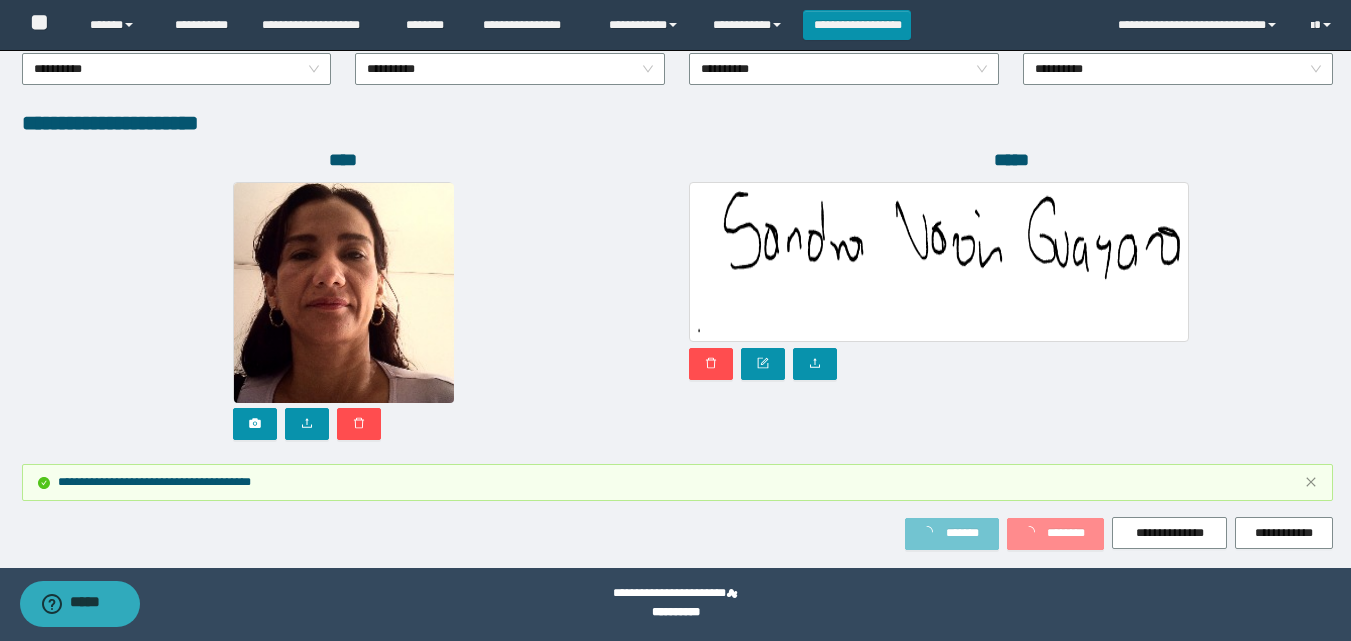 click on "*******" at bounding box center [952, 534] 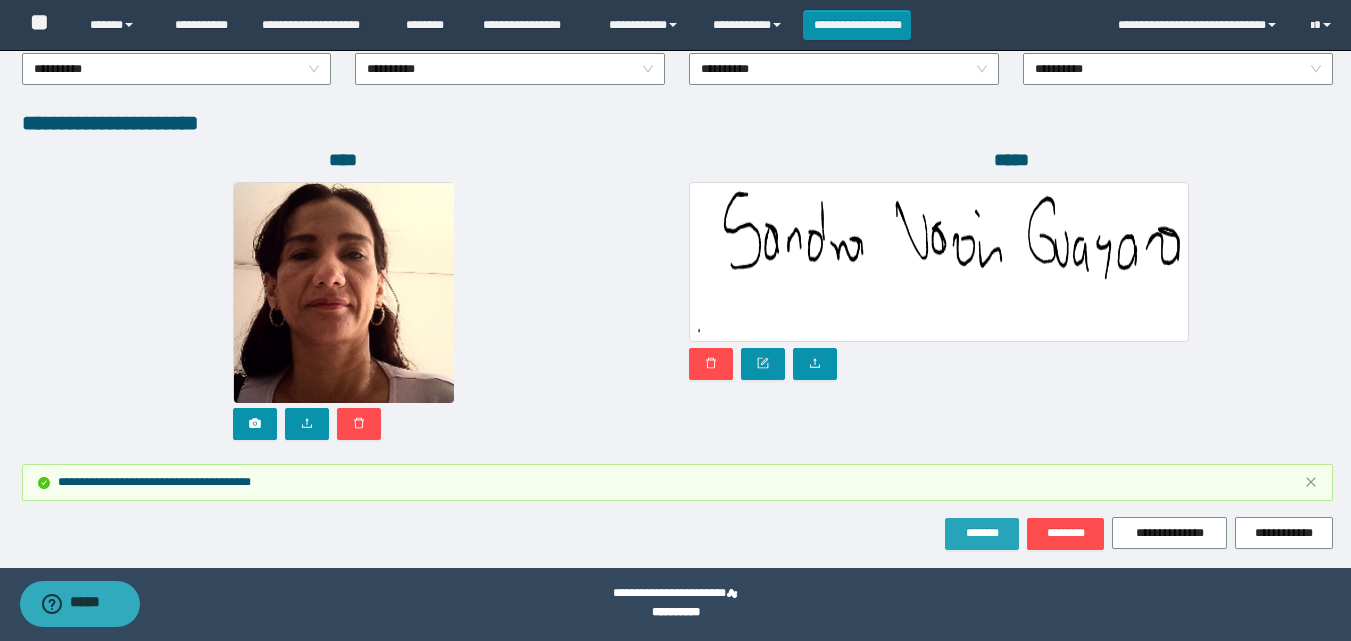 click on "*******" at bounding box center [982, 533] 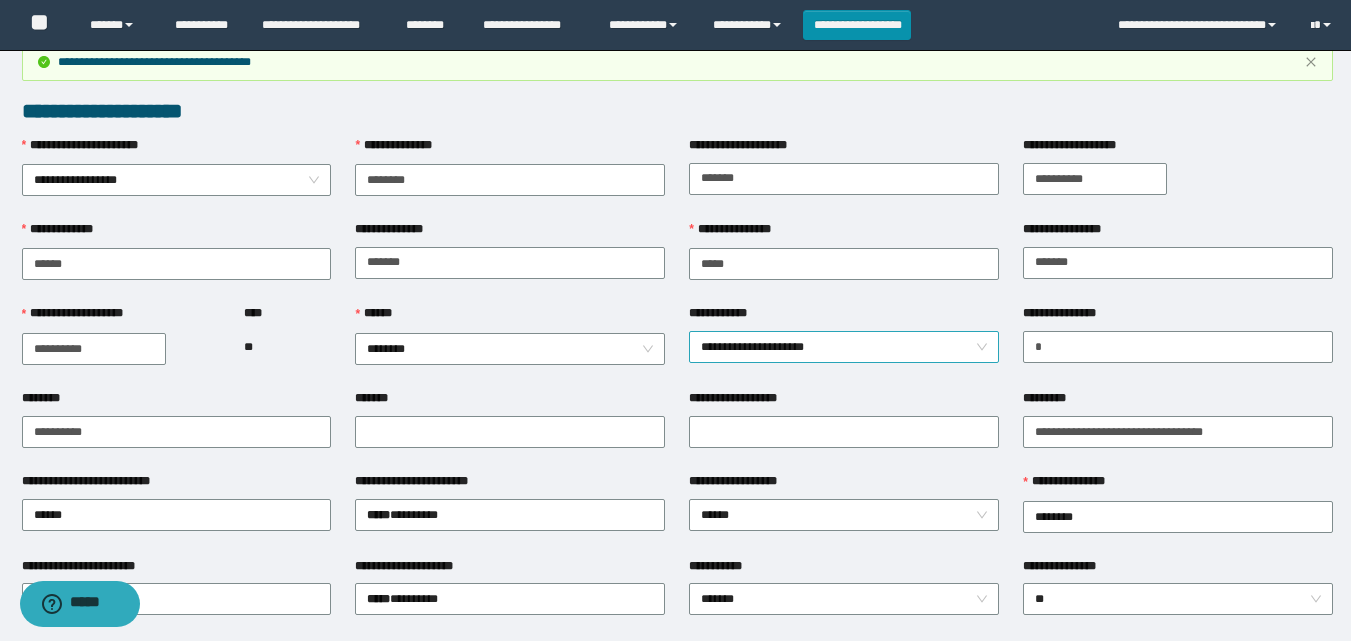 scroll, scrollTop: 0, scrollLeft: 0, axis: both 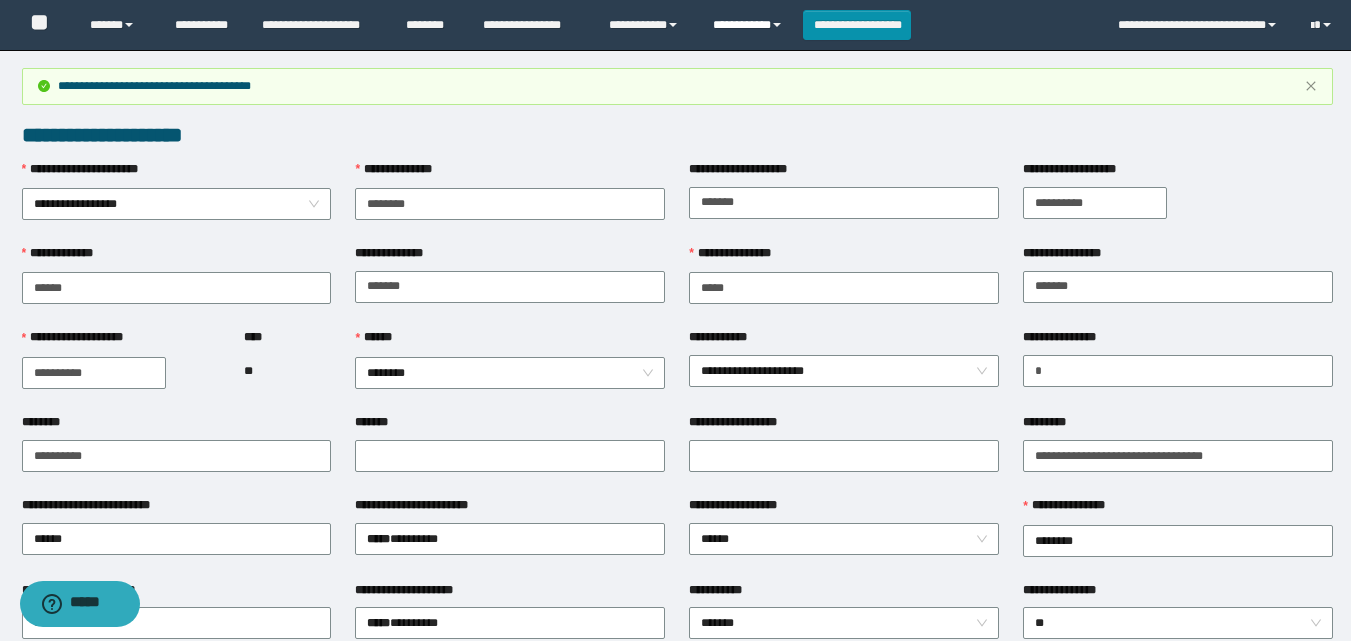 click on "**********" at bounding box center [750, 25] 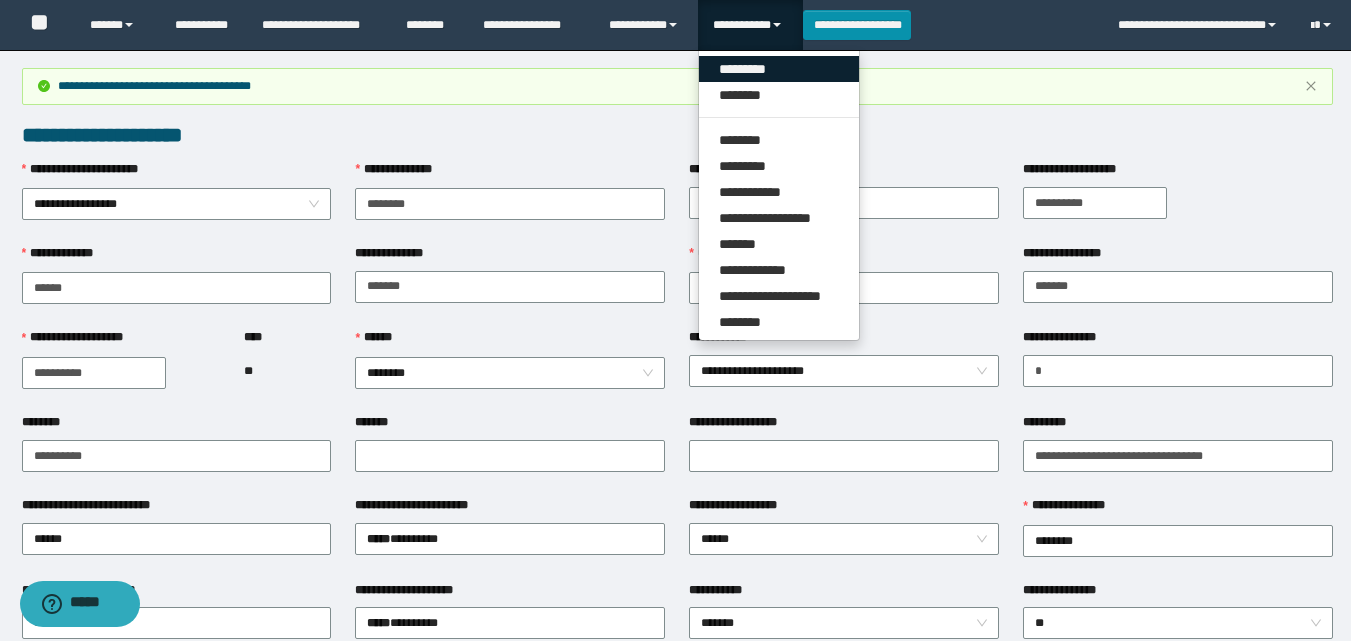 click on "*********" at bounding box center [779, 69] 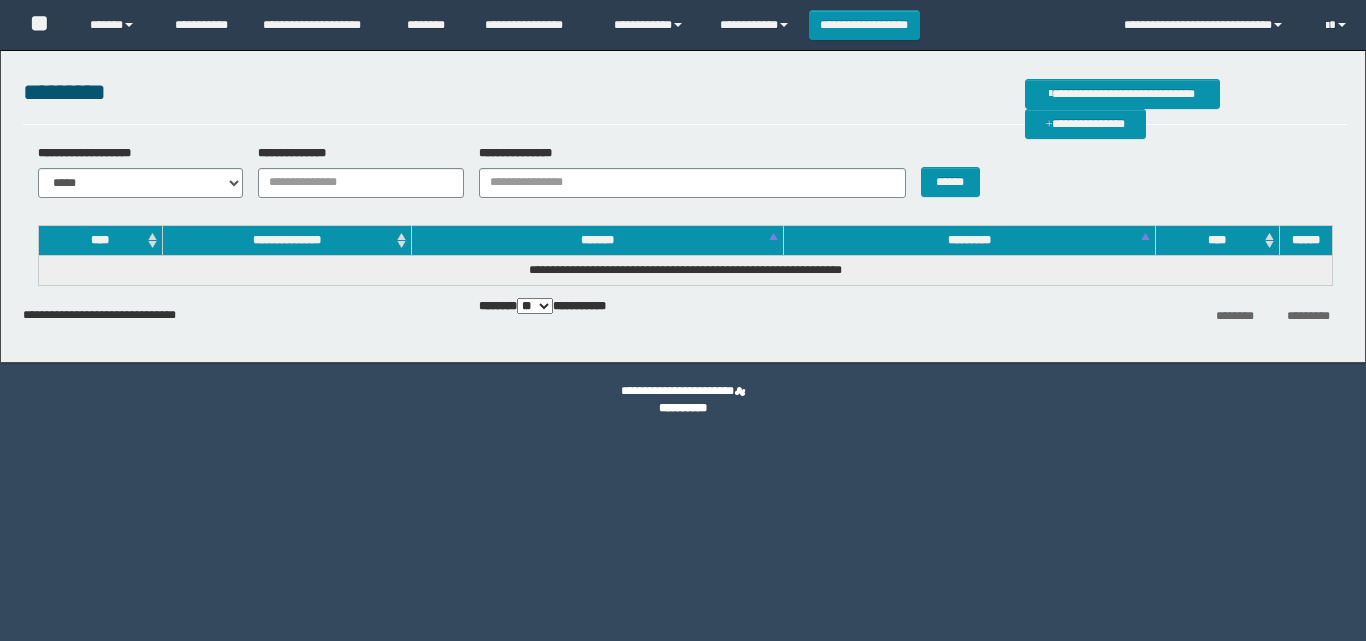 scroll, scrollTop: 0, scrollLeft: 0, axis: both 